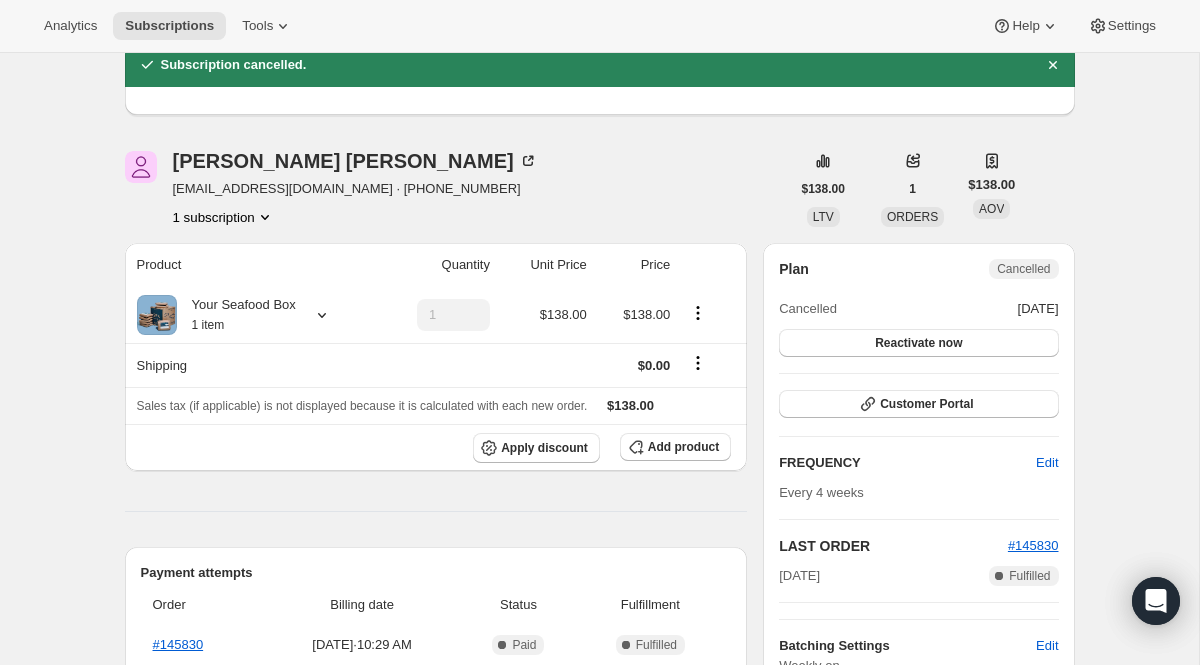 scroll, scrollTop: 0, scrollLeft: 0, axis: both 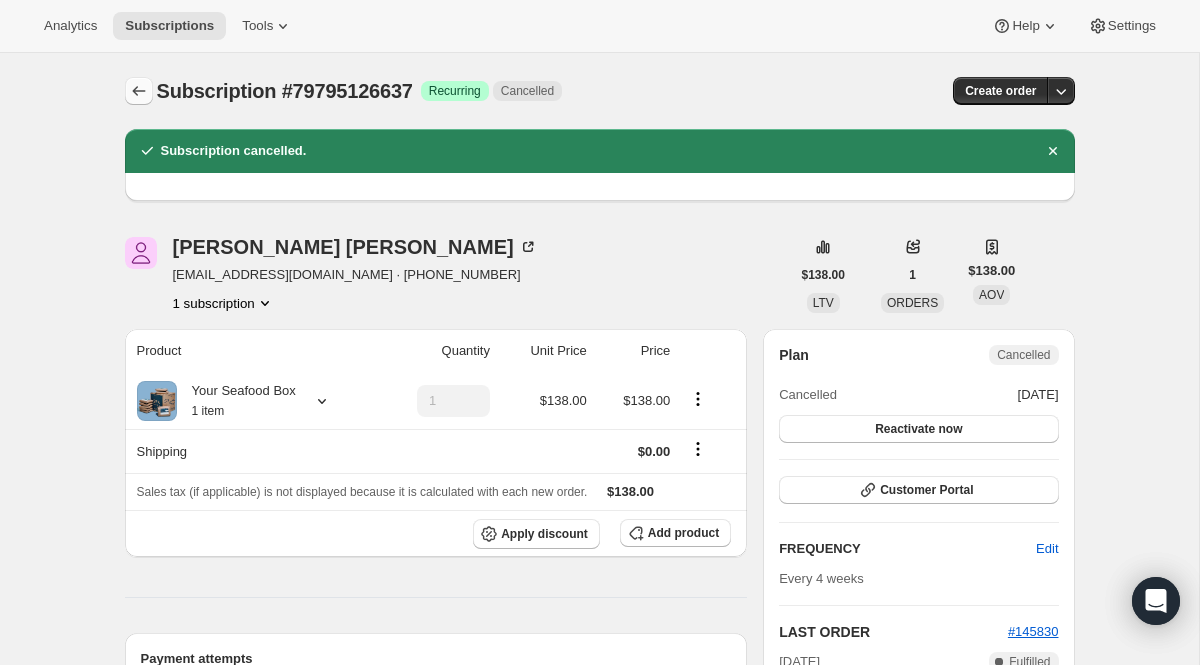 click at bounding box center [139, 91] 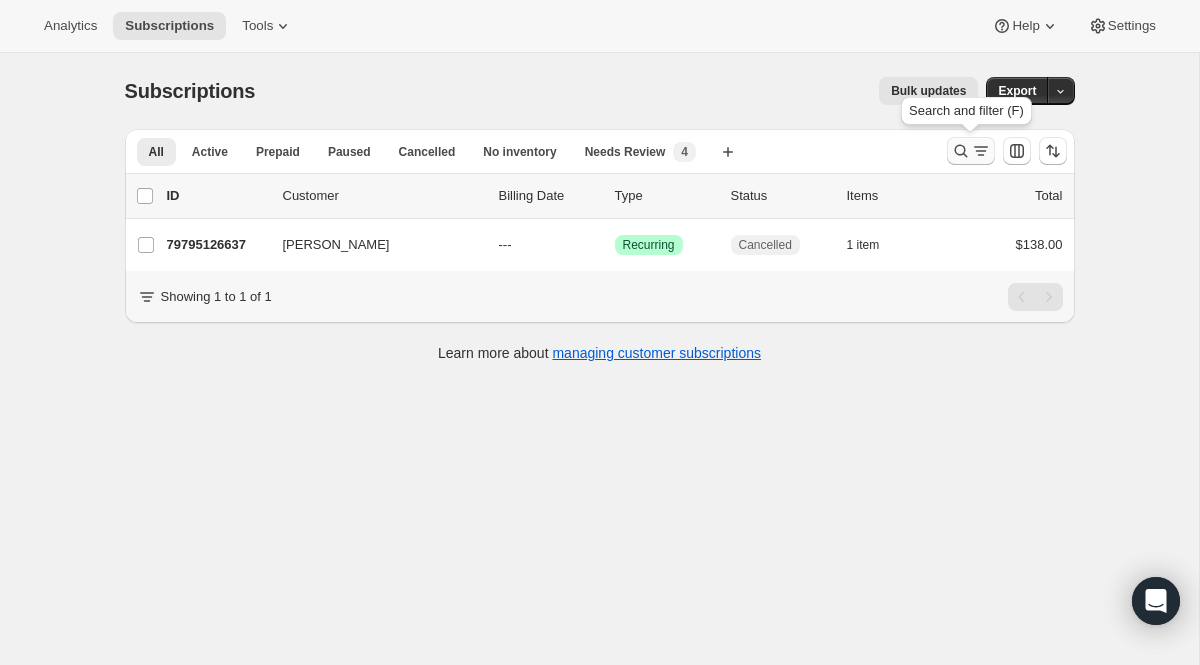 click 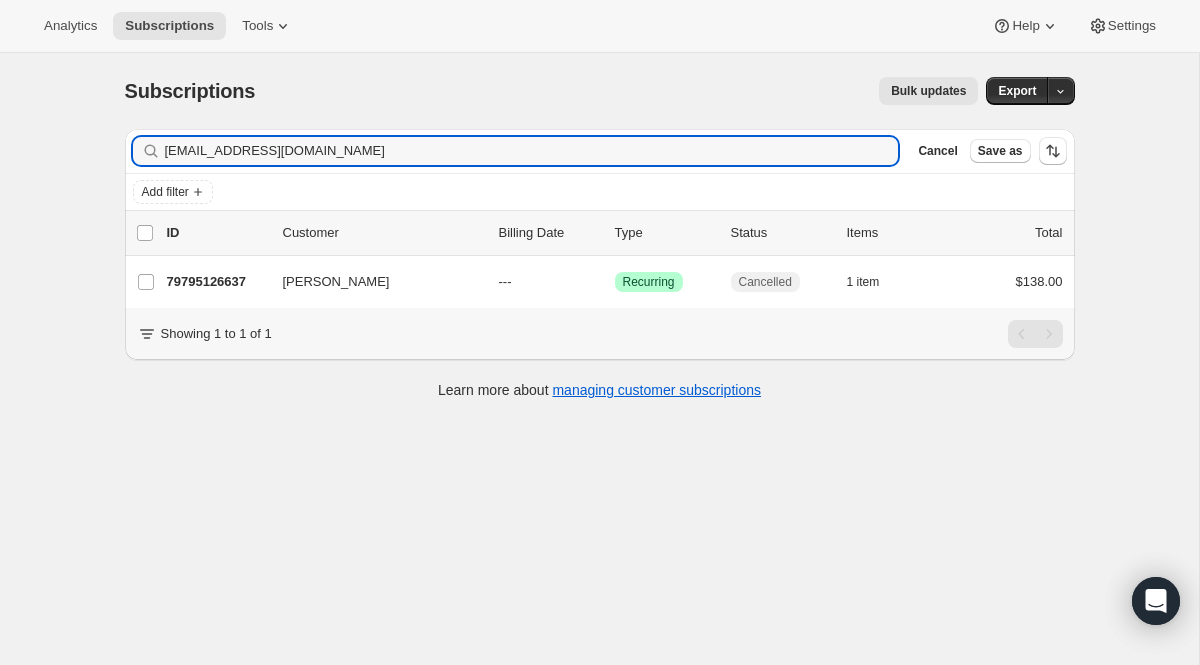 drag, startPoint x: 368, startPoint y: 153, endPoint x: 16, endPoint y: 131, distance: 352.68683 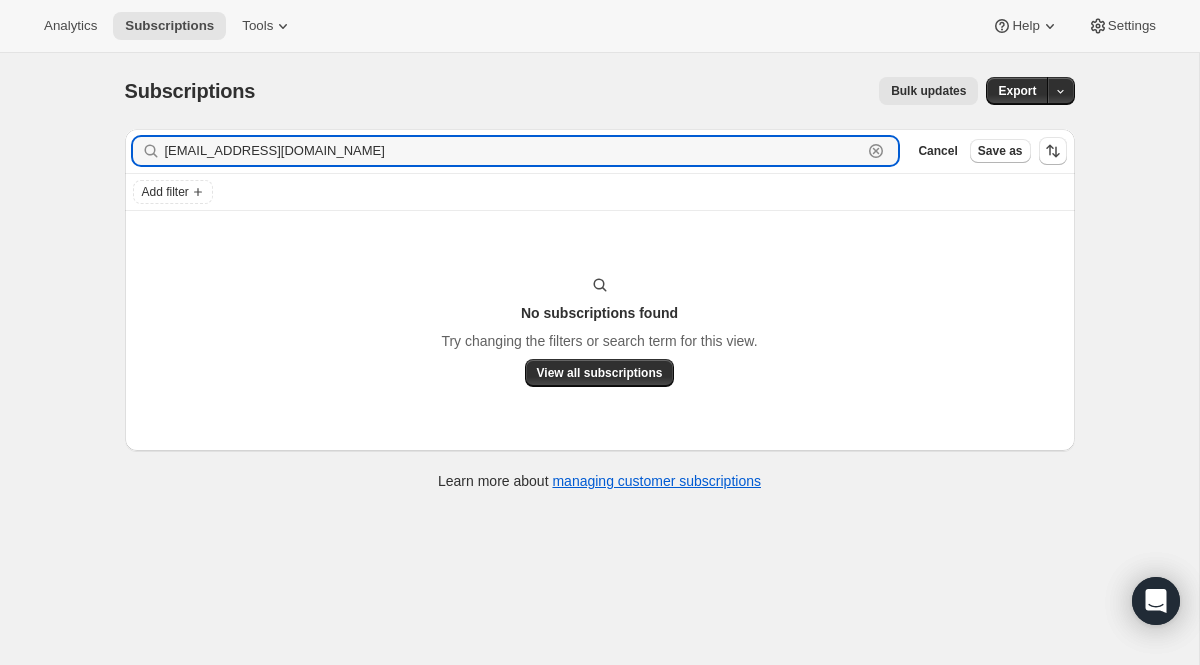 drag, startPoint x: 413, startPoint y: 151, endPoint x: 87, endPoint y: 122, distance: 327.28732 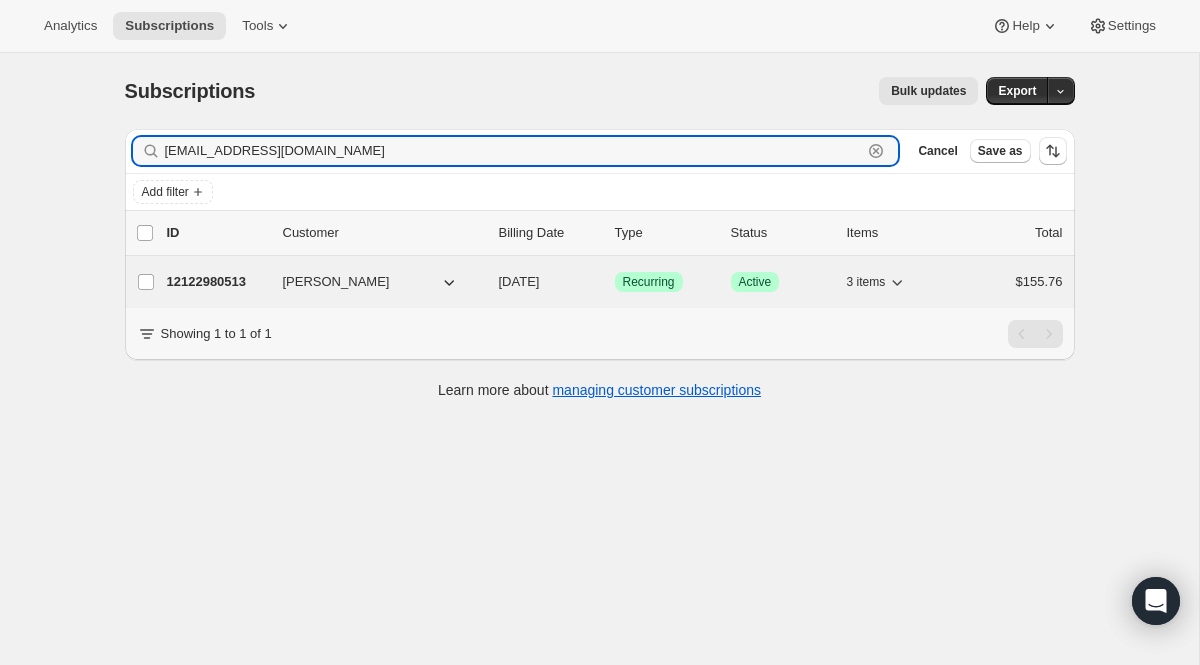 type on "[EMAIL_ADDRESS][DOMAIN_NAME]" 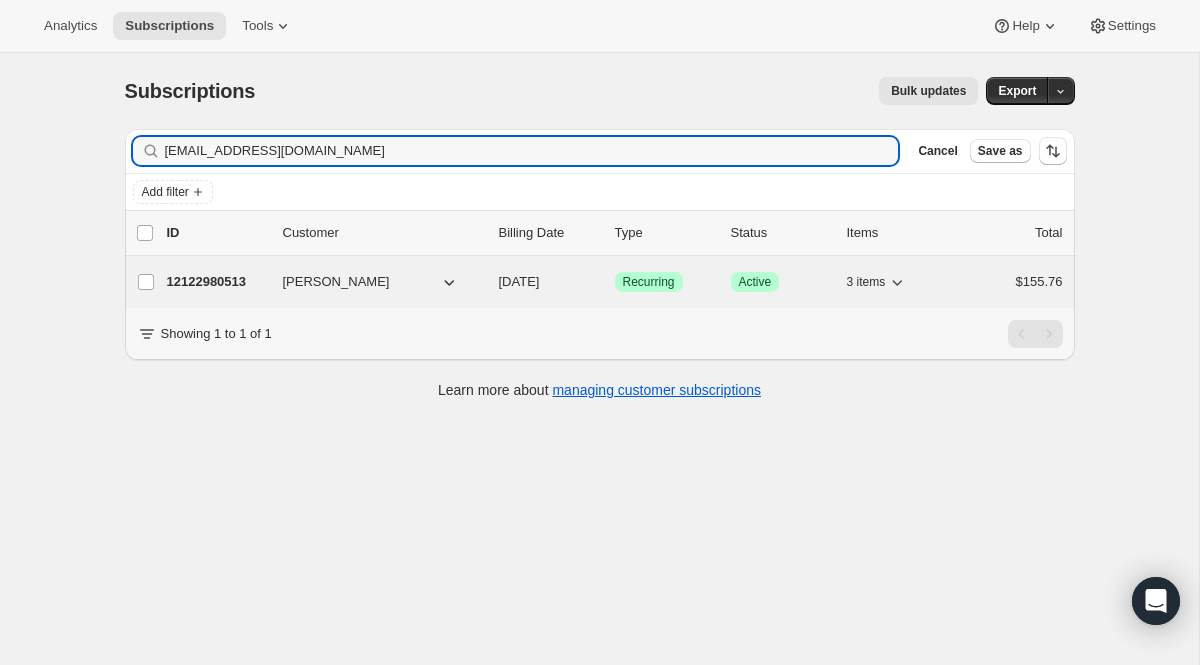 click on "Recurring" at bounding box center (649, 282) 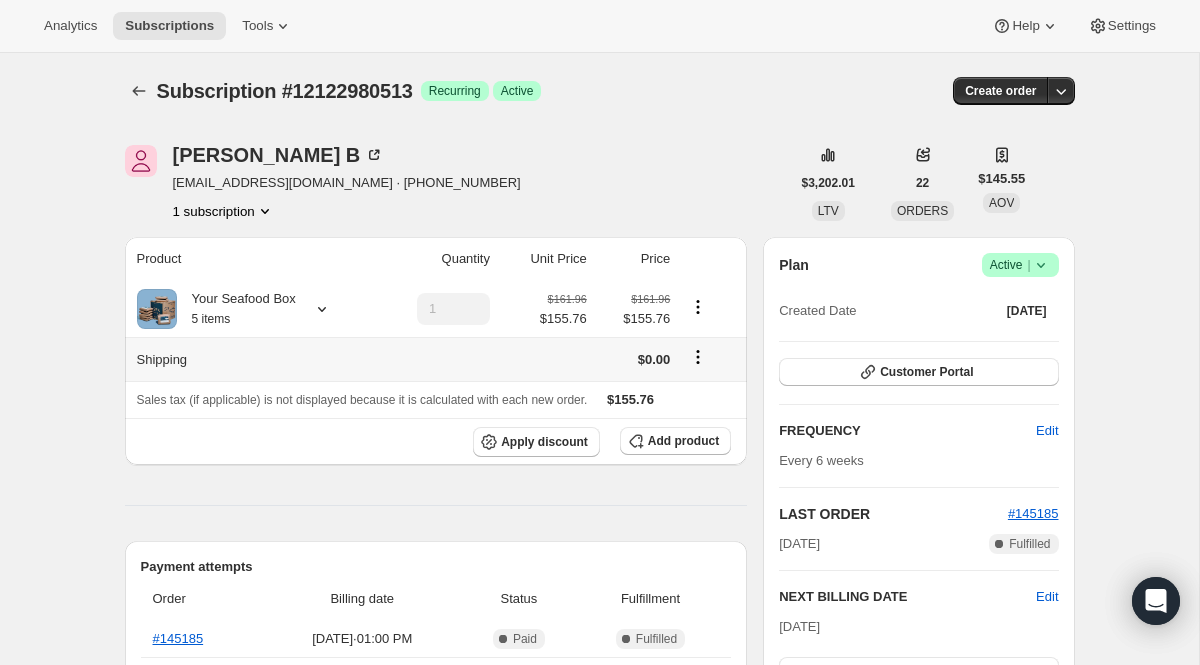 scroll, scrollTop: 12, scrollLeft: 0, axis: vertical 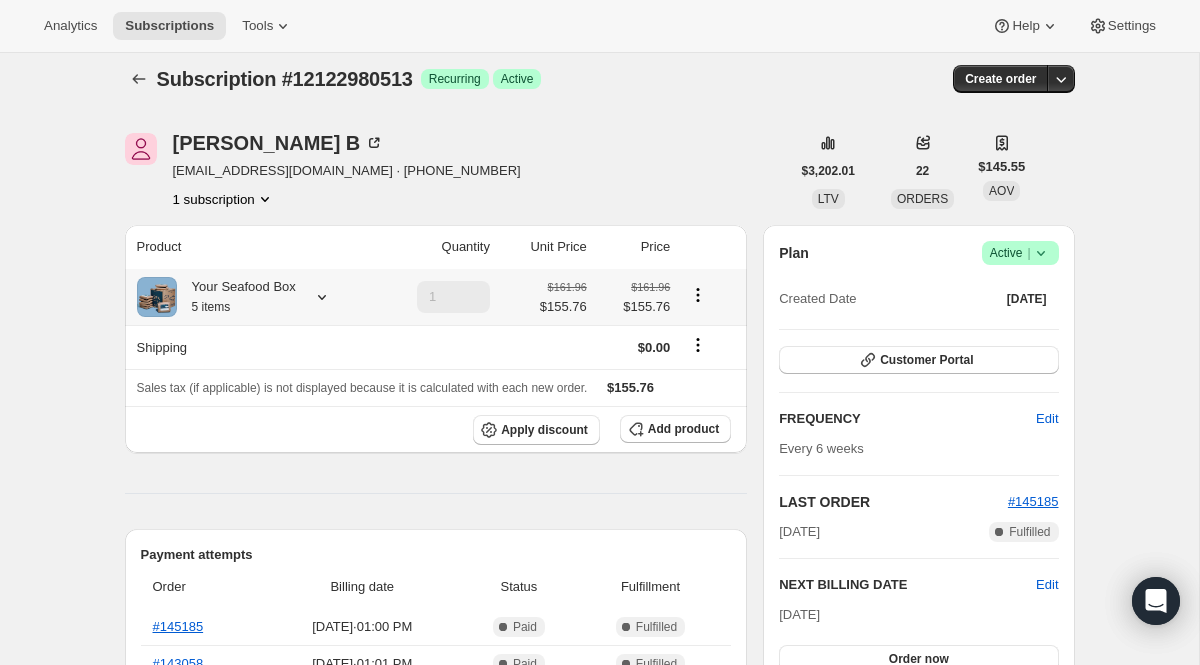 click 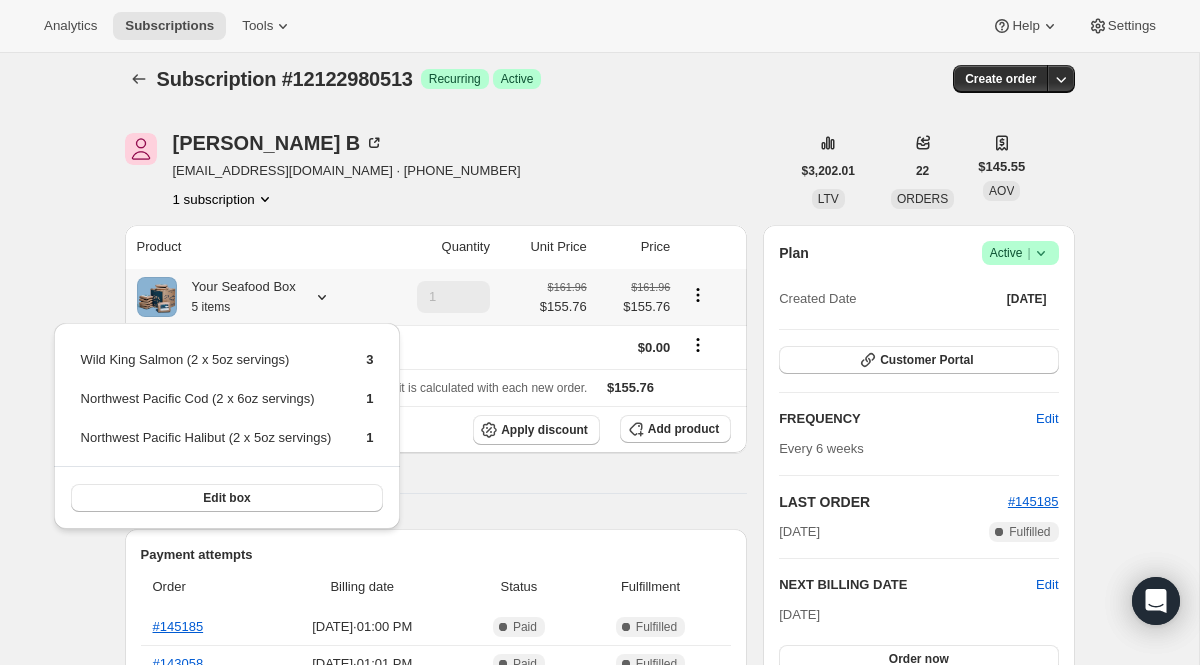 click 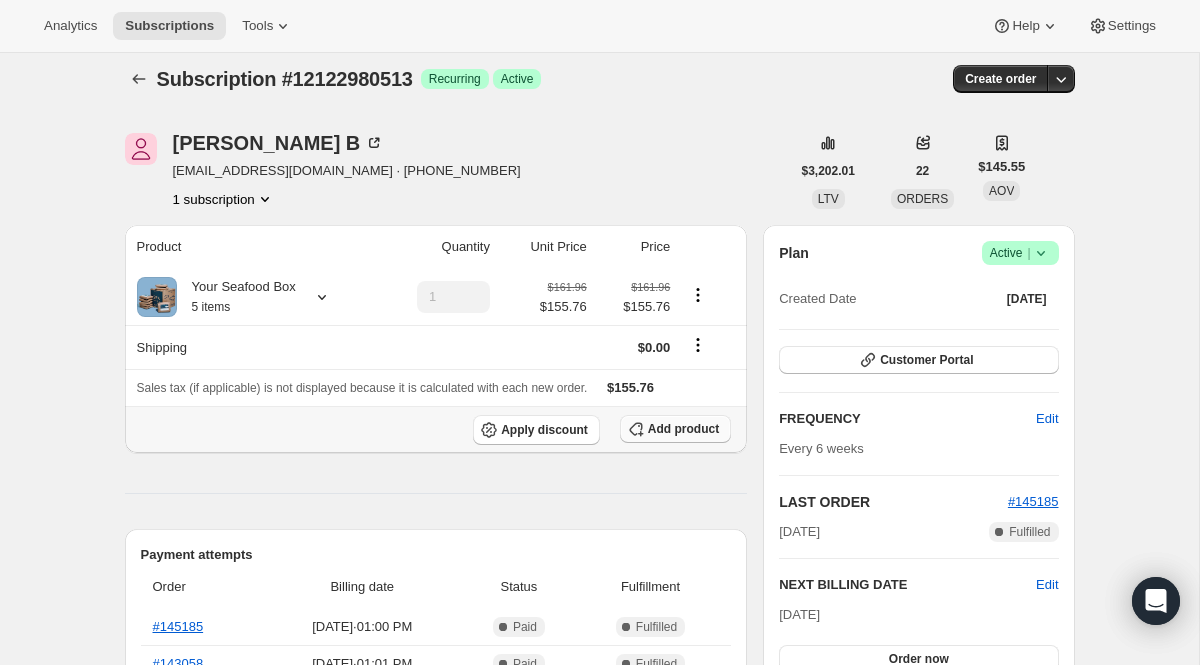 click on "Add product" at bounding box center [683, 429] 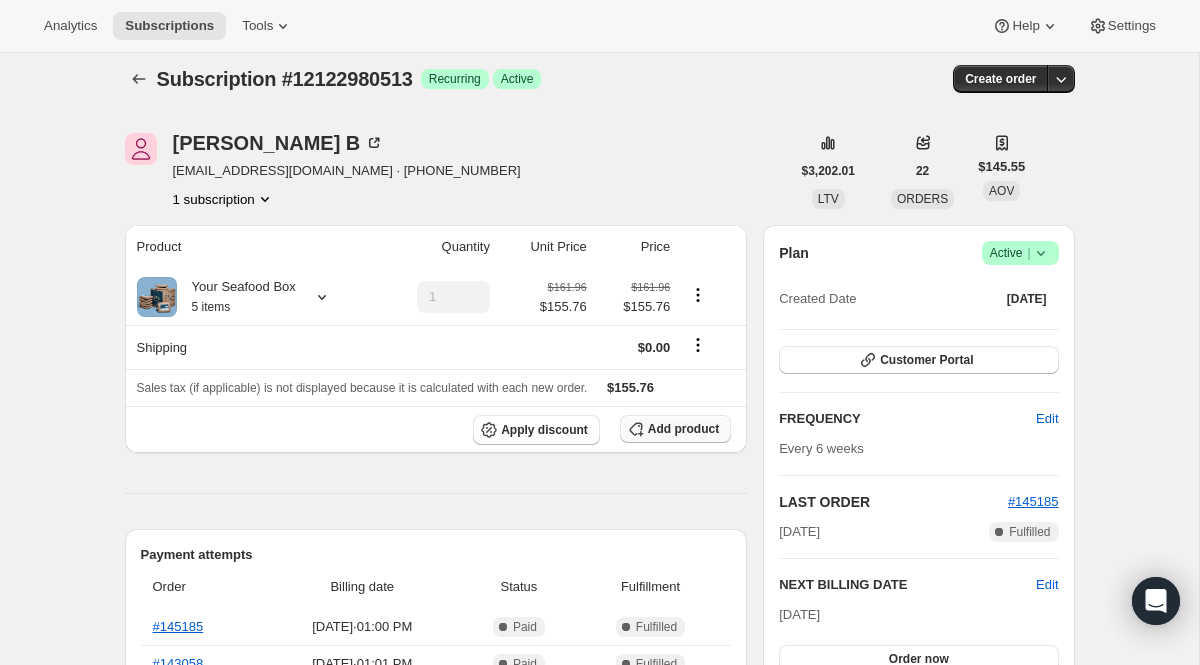 scroll, scrollTop: 0, scrollLeft: 0, axis: both 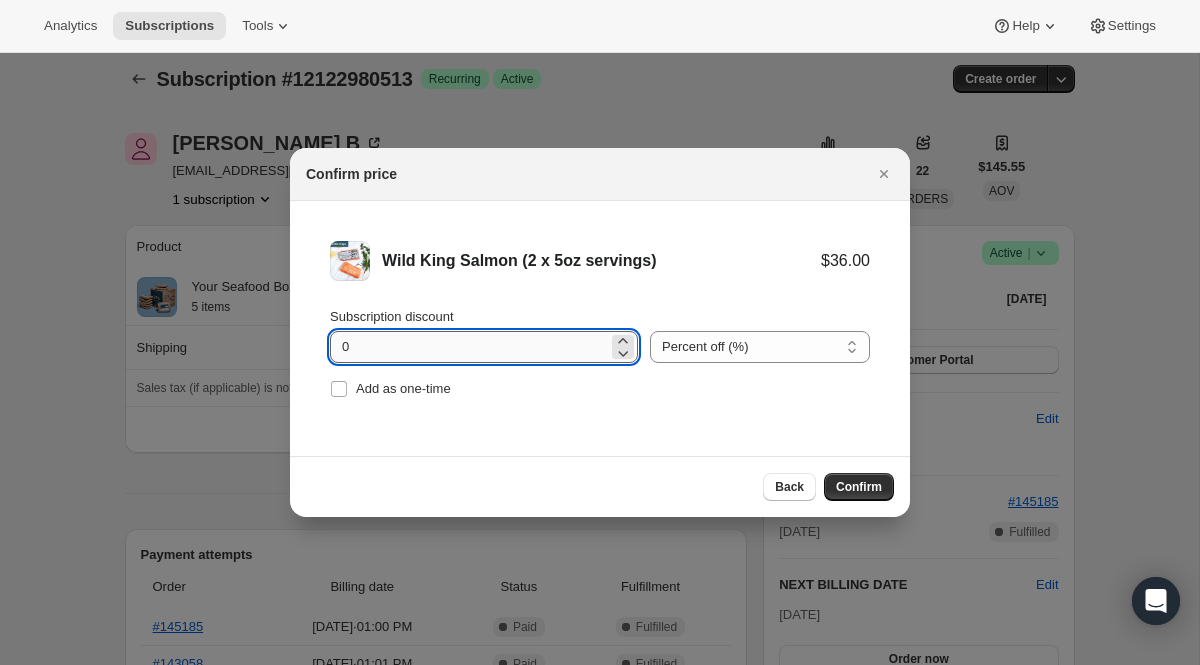 click on "0" at bounding box center [469, 347] 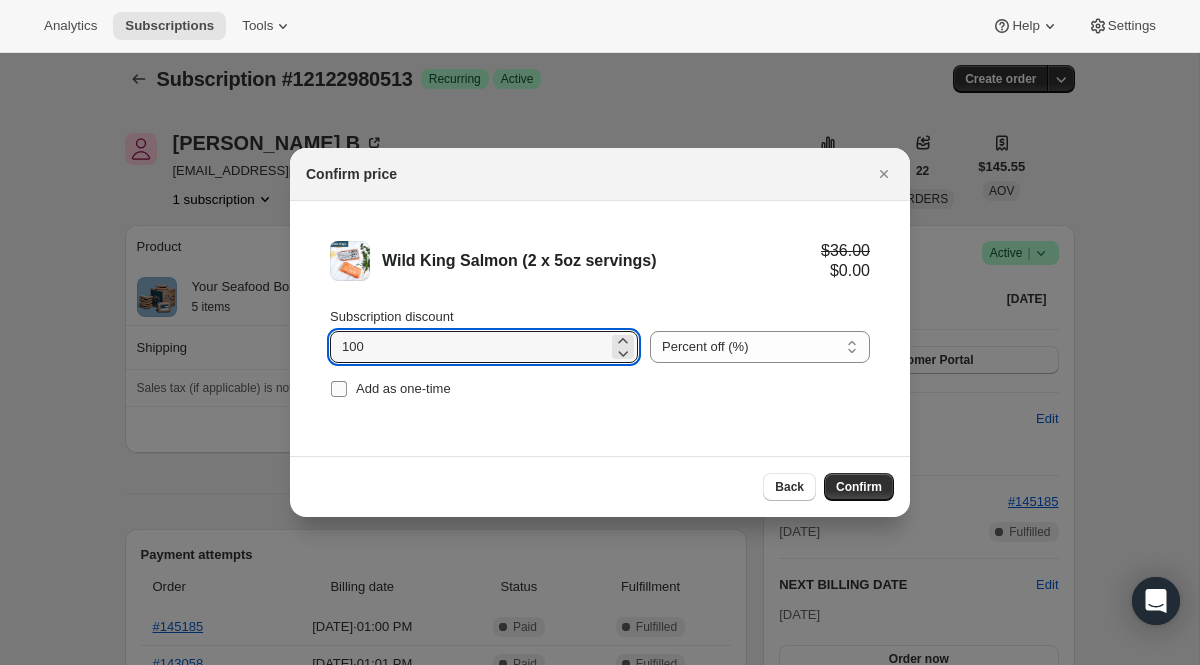 type on "100" 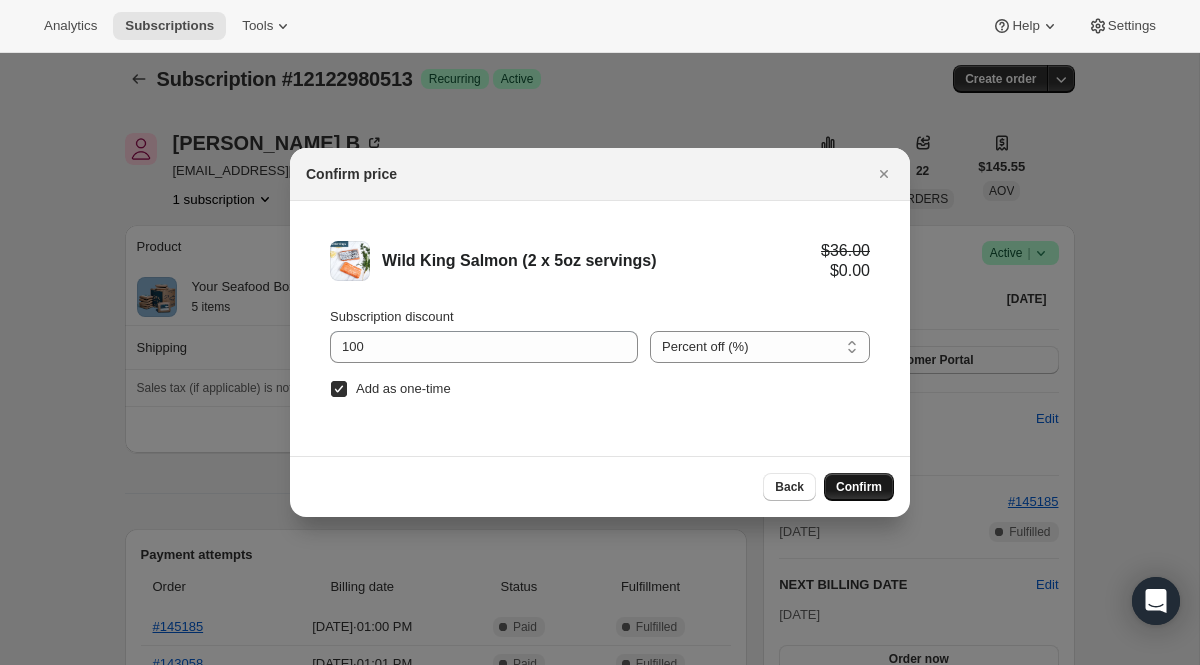 click on "Confirm" at bounding box center (859, 487) 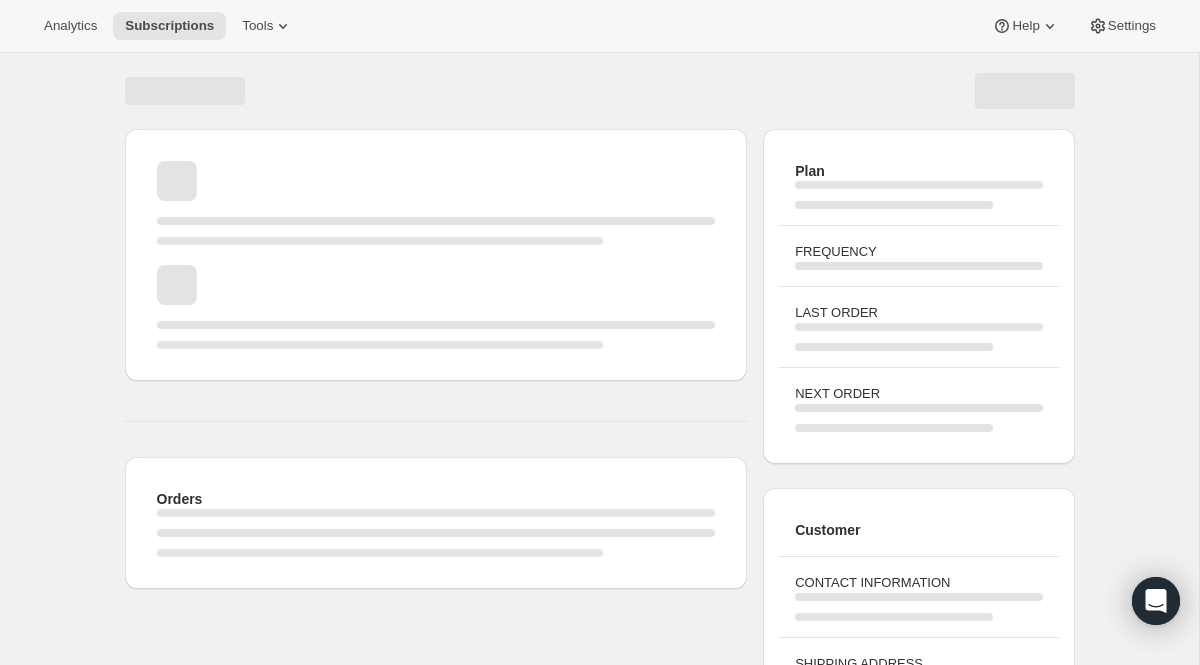 scroll, scrollTop: 12, scrollLeft: 0, axis: vertical 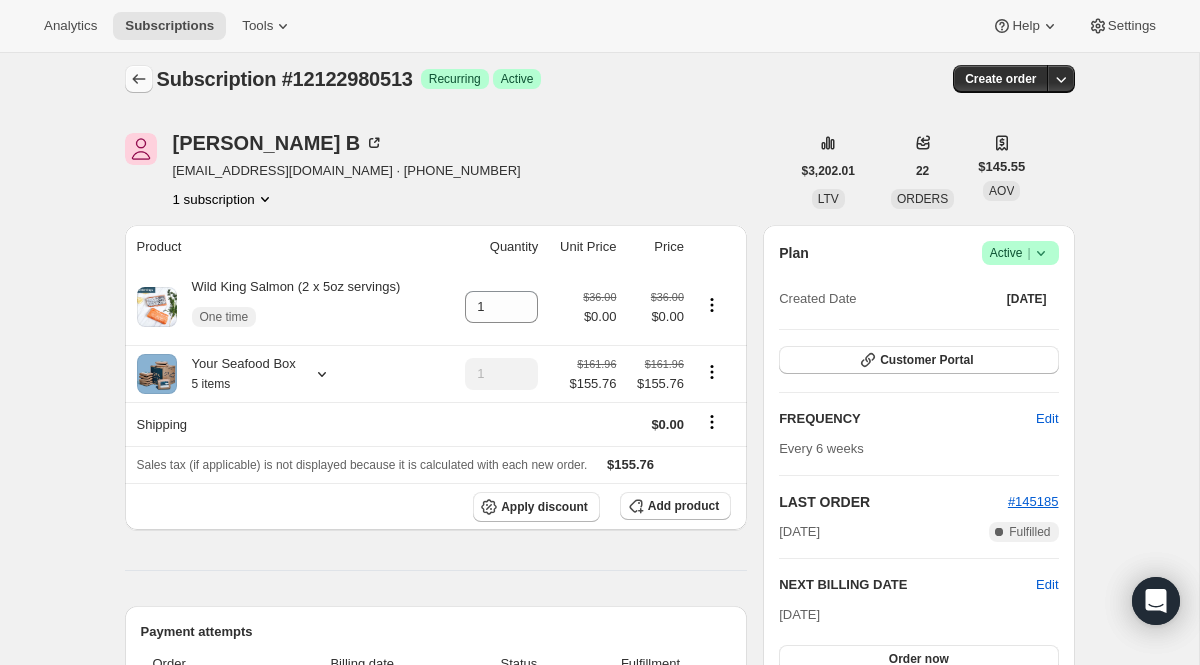 click 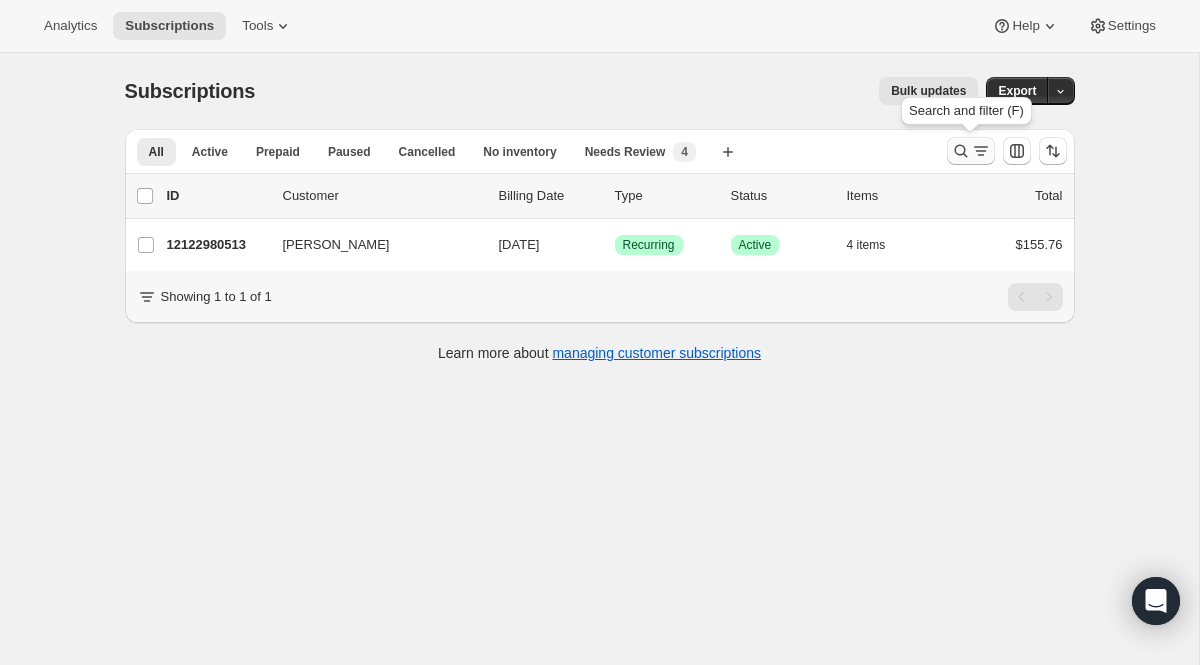click 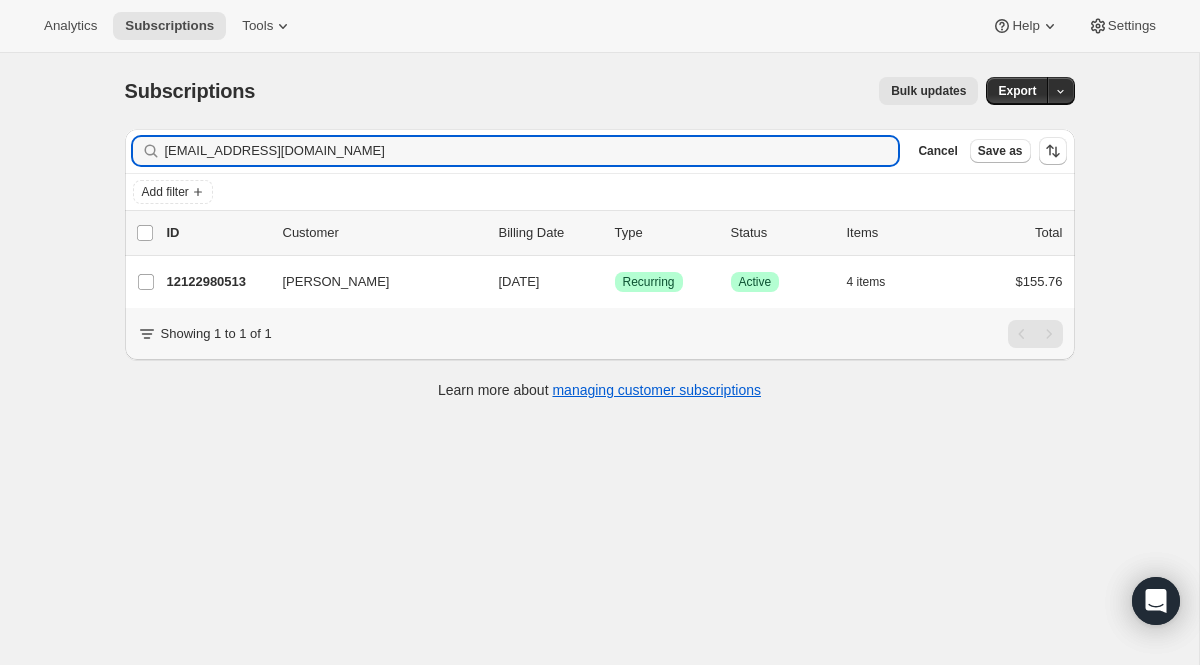 drag, startPoint x: 378, startPoint y: 150, endPoint x: 66, endPoint y: 73, distance: 321.36118 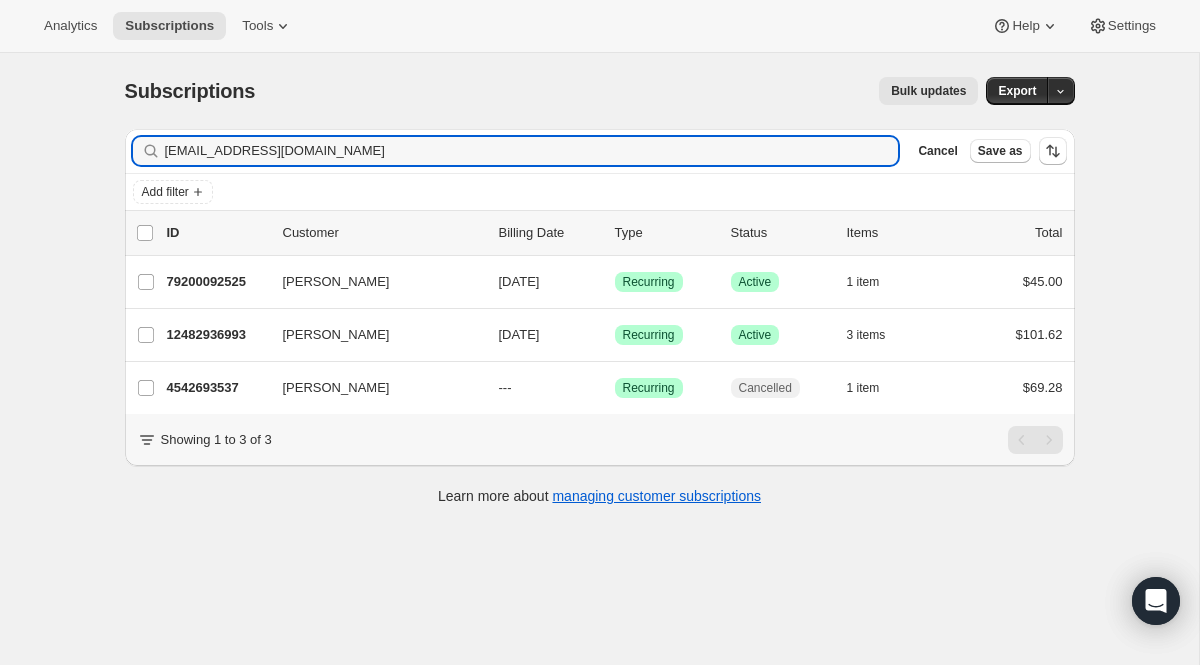type on "[EMAIL_ADDRESS][DOMAIN_NAME]" 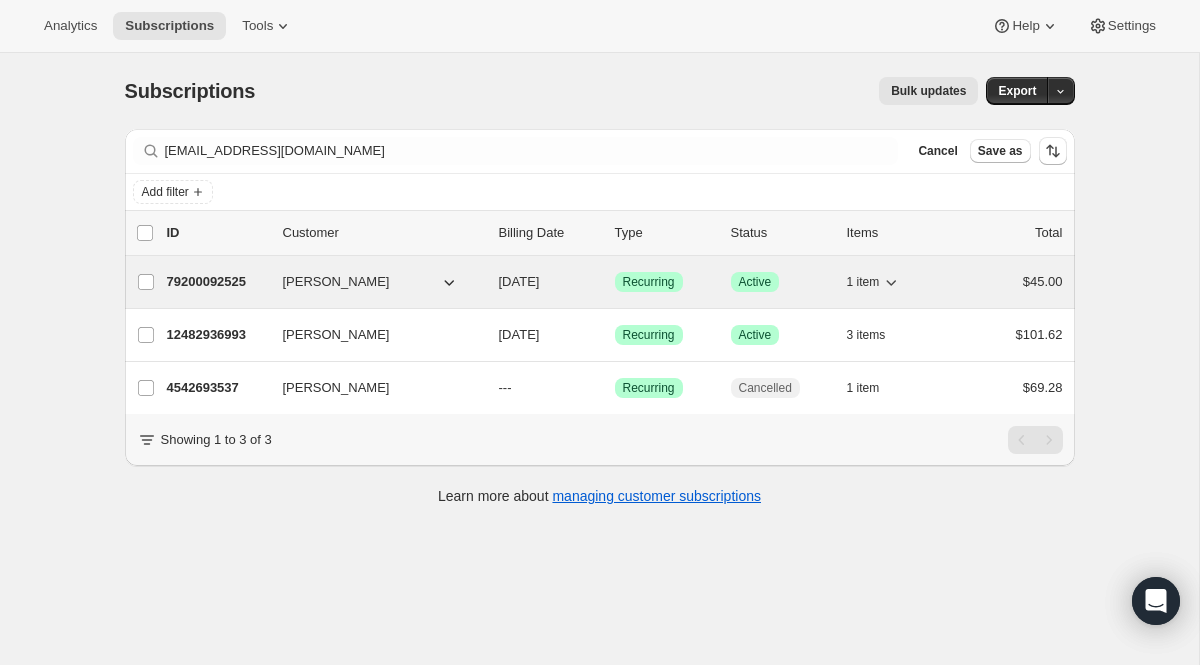 click on "Active" at bounding box center (755, 282) 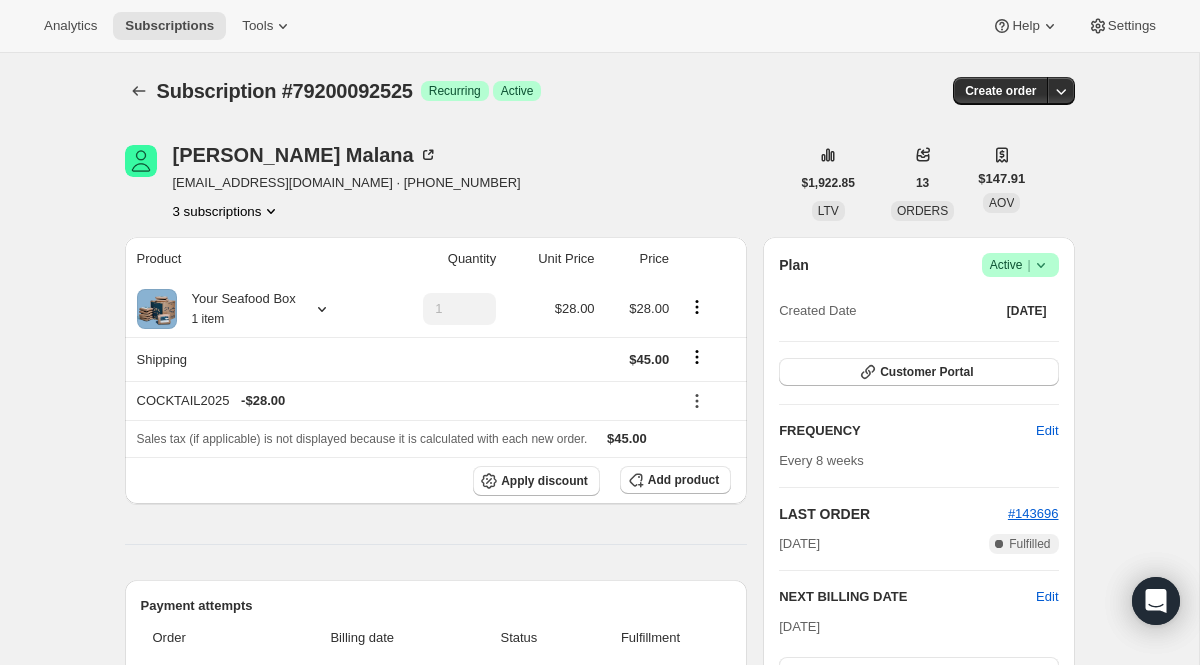 click on "Active |" at bounding box center [1020, 265] 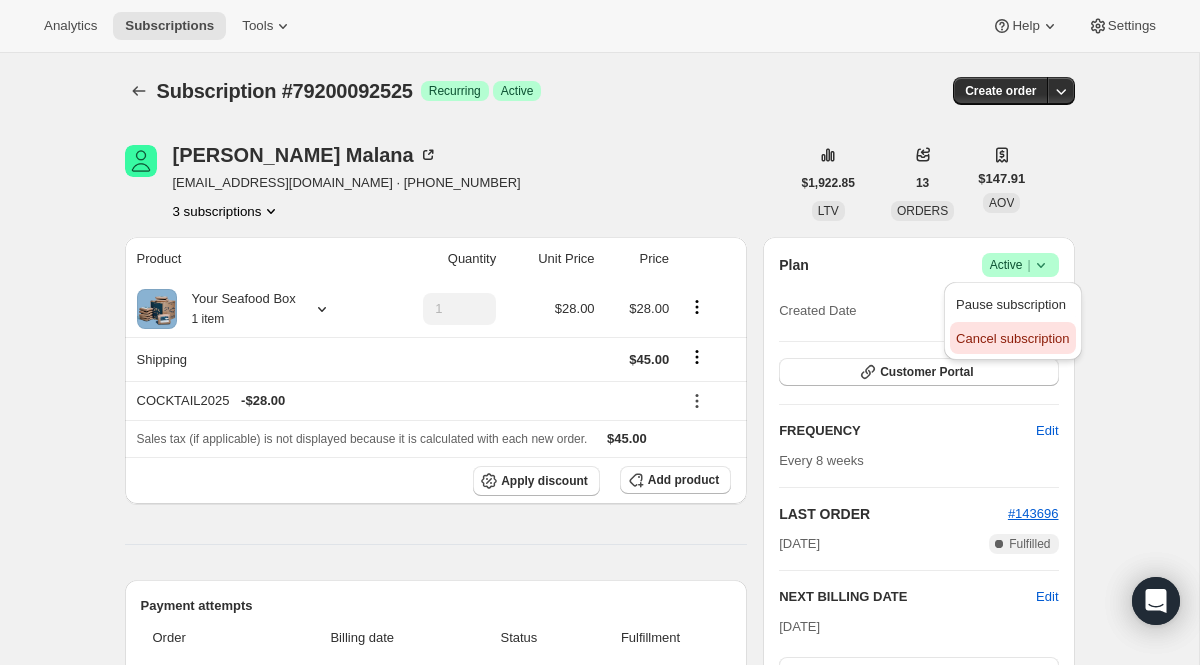 click on "Cancel subscription" at bounding box center [1012, 338] 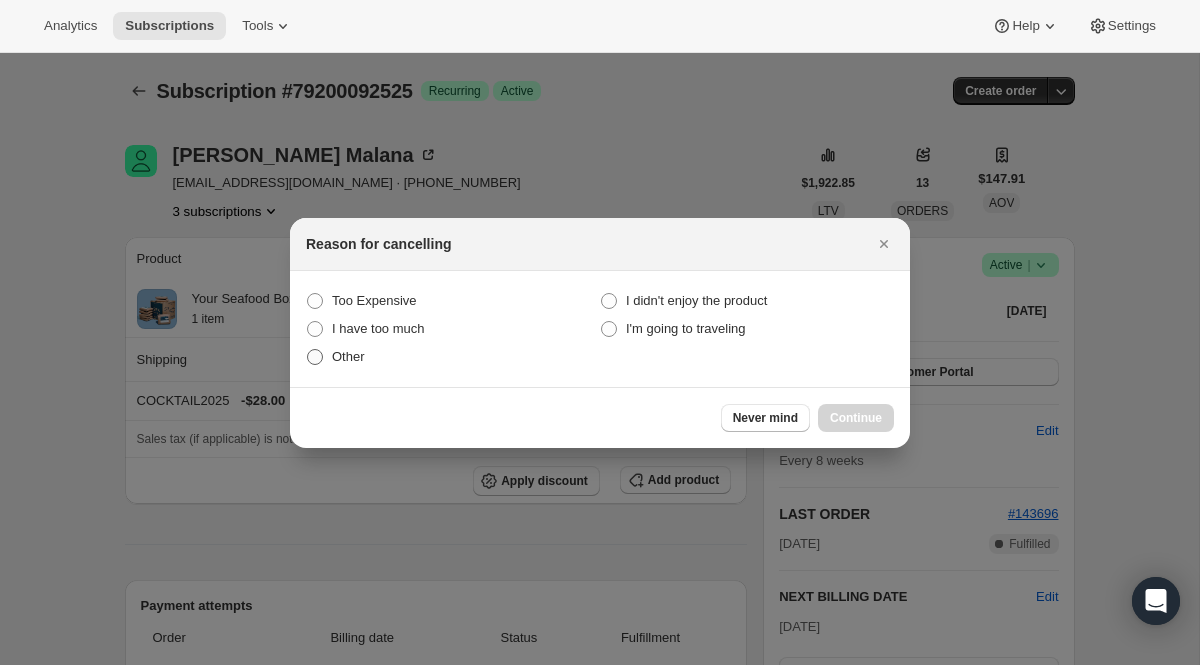 click at bounding box center [315, 357] 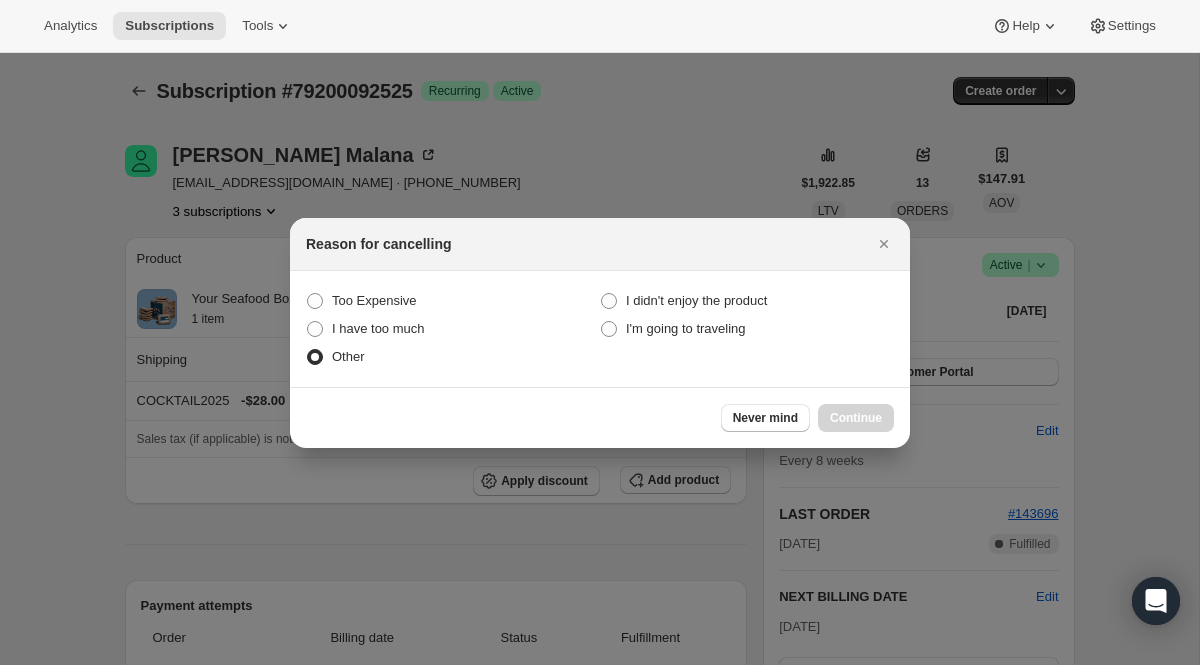 radio on "true" 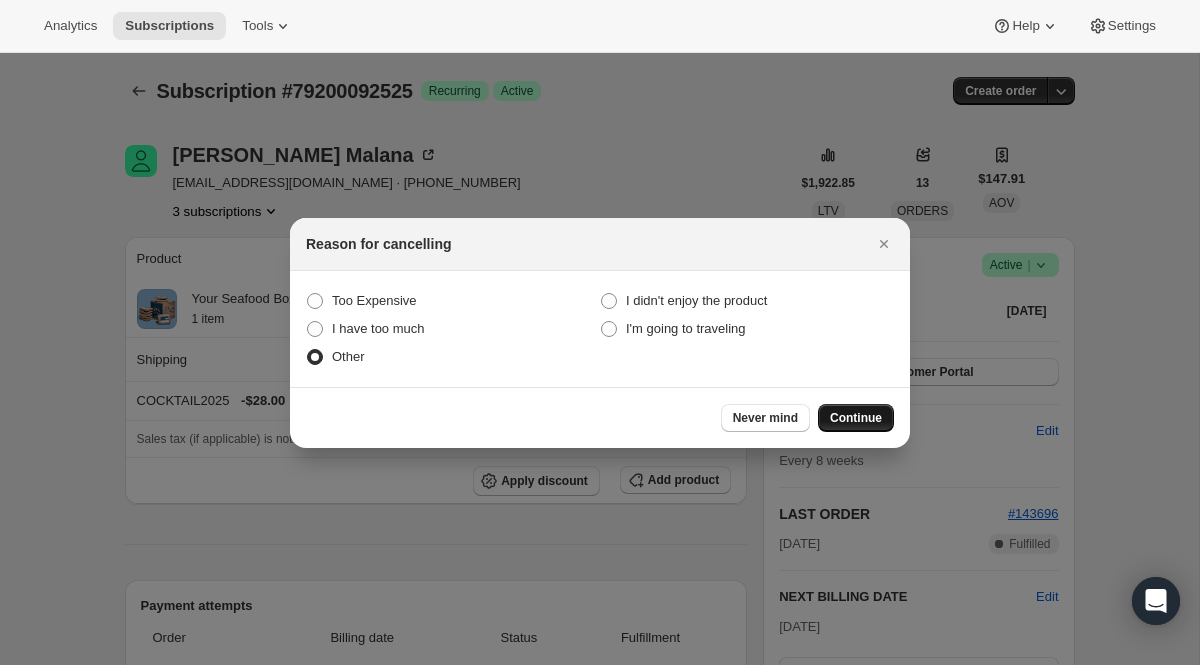 click on "Continue" at bounding box center (856, 418) 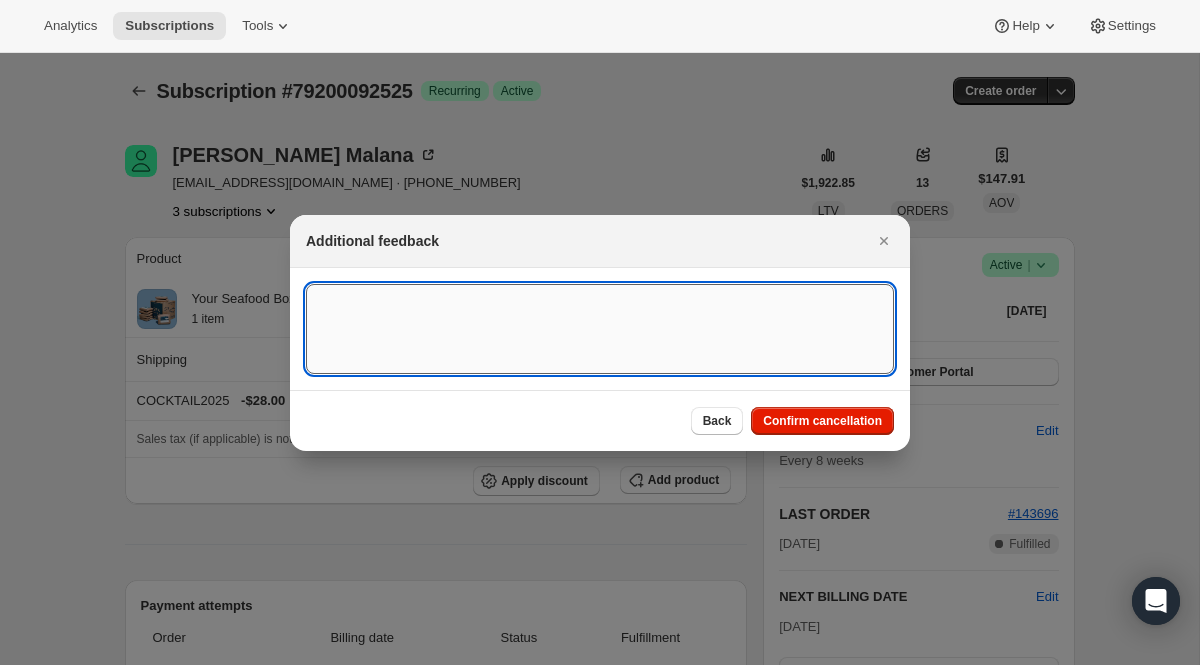 click at bounding box center (600, 329) 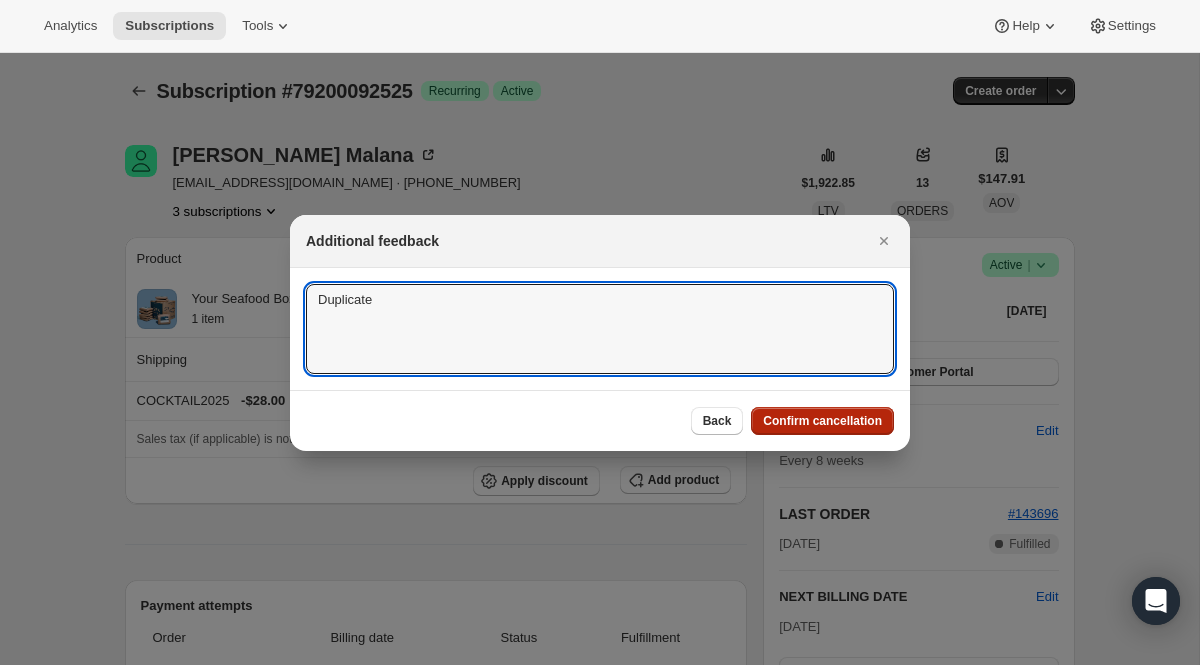 type on "Duplicate" 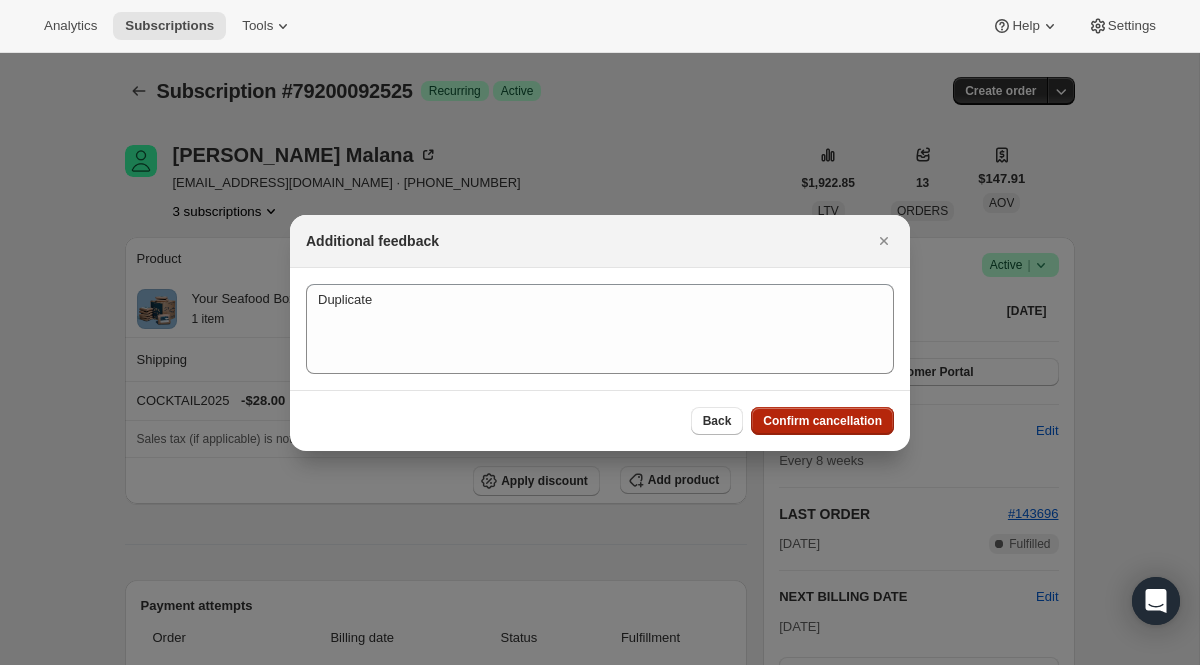 click on "Confirm cancellation" at bounding box center [822, 421] 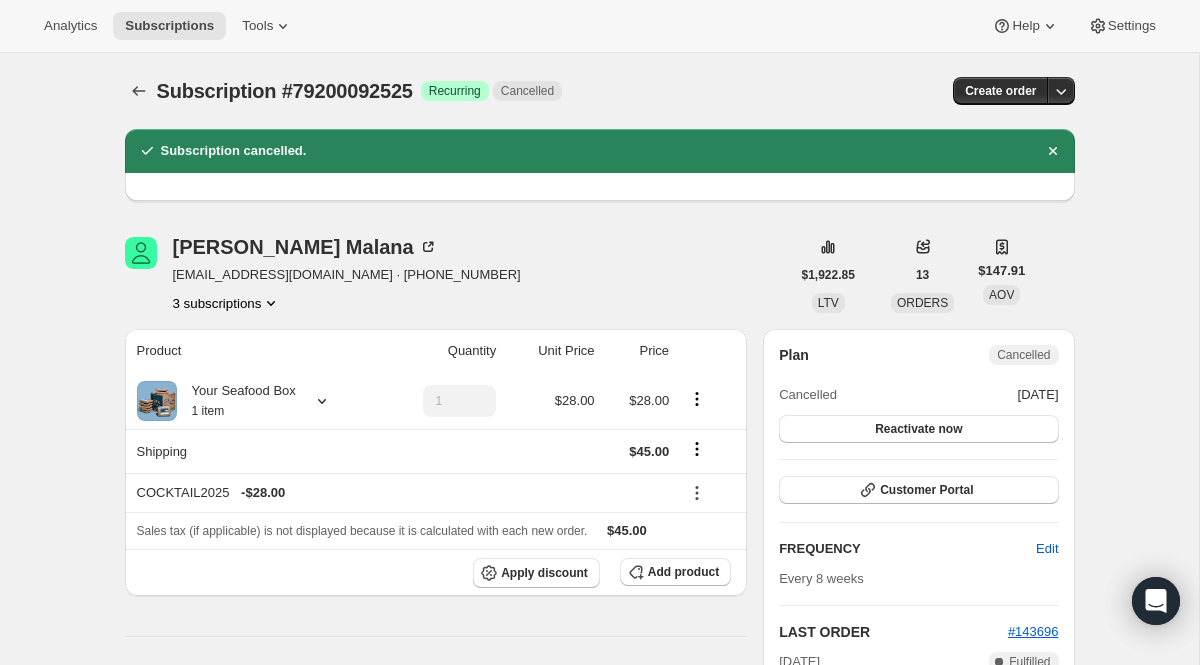 click 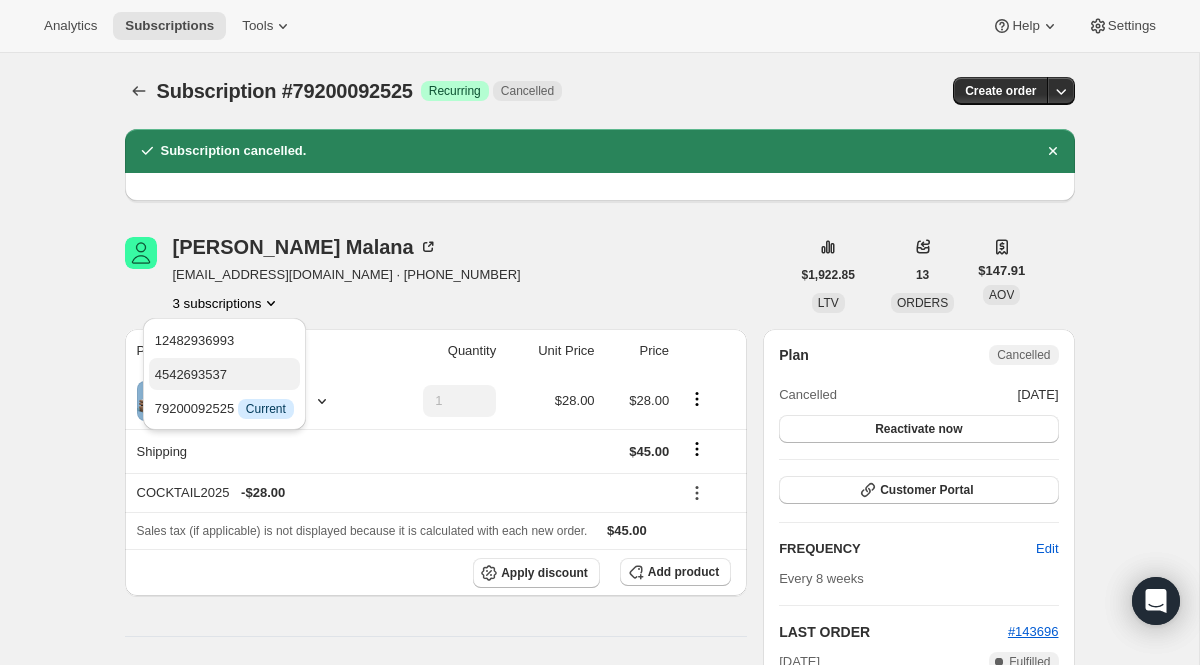 click on "4542693537" at bounding box center (224, 375) 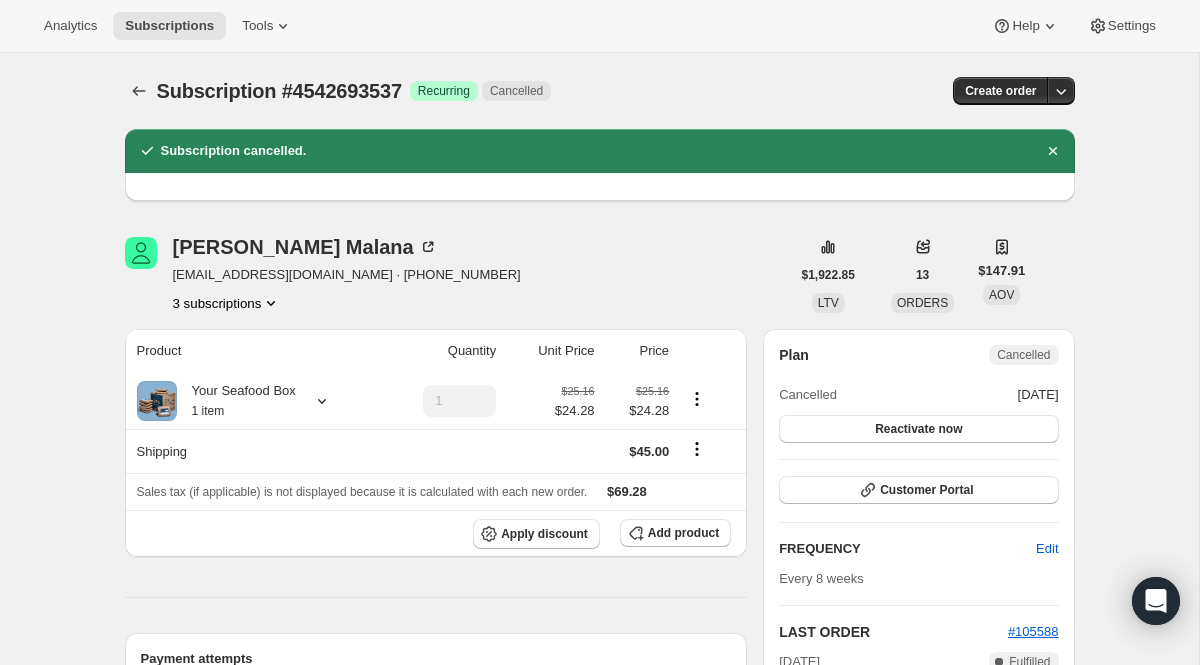 click 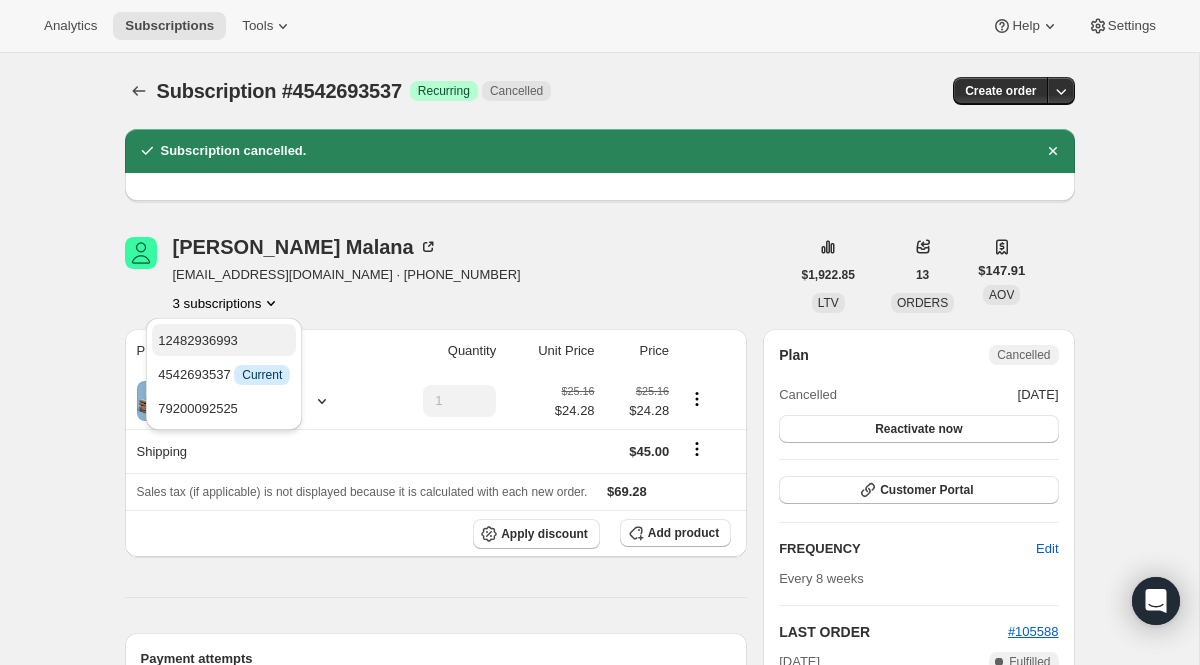 click on "12482936993" at bounding box center (198, 340) 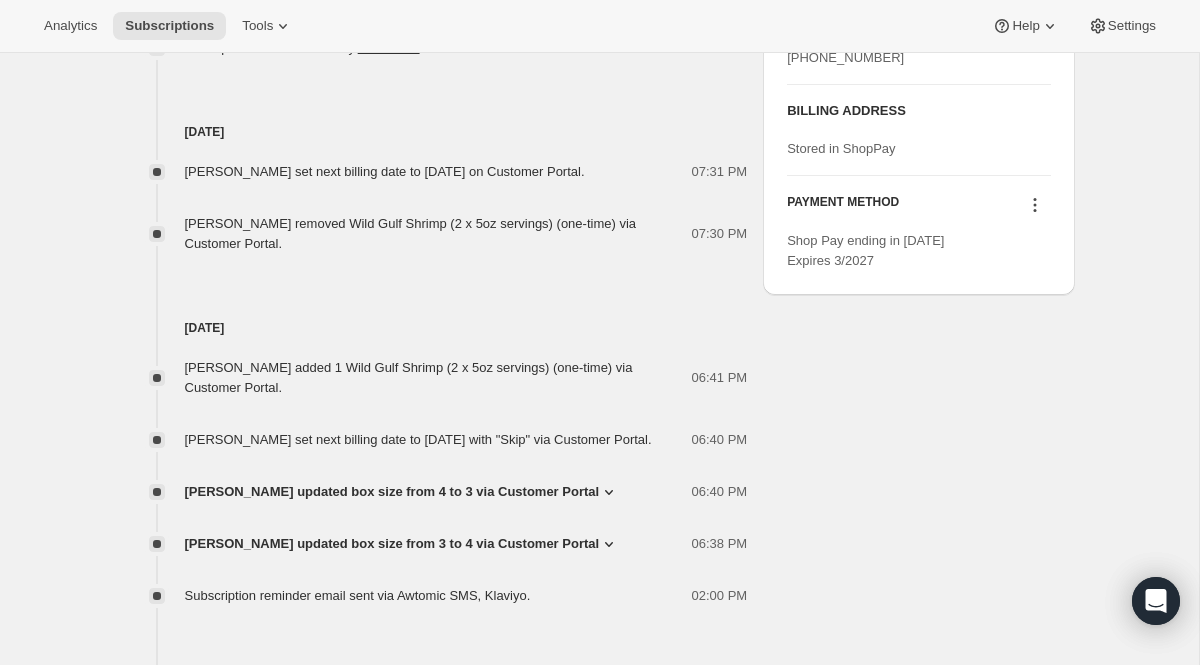 scroll, scrollTop: 0, scrollLeft: 0, axis: both 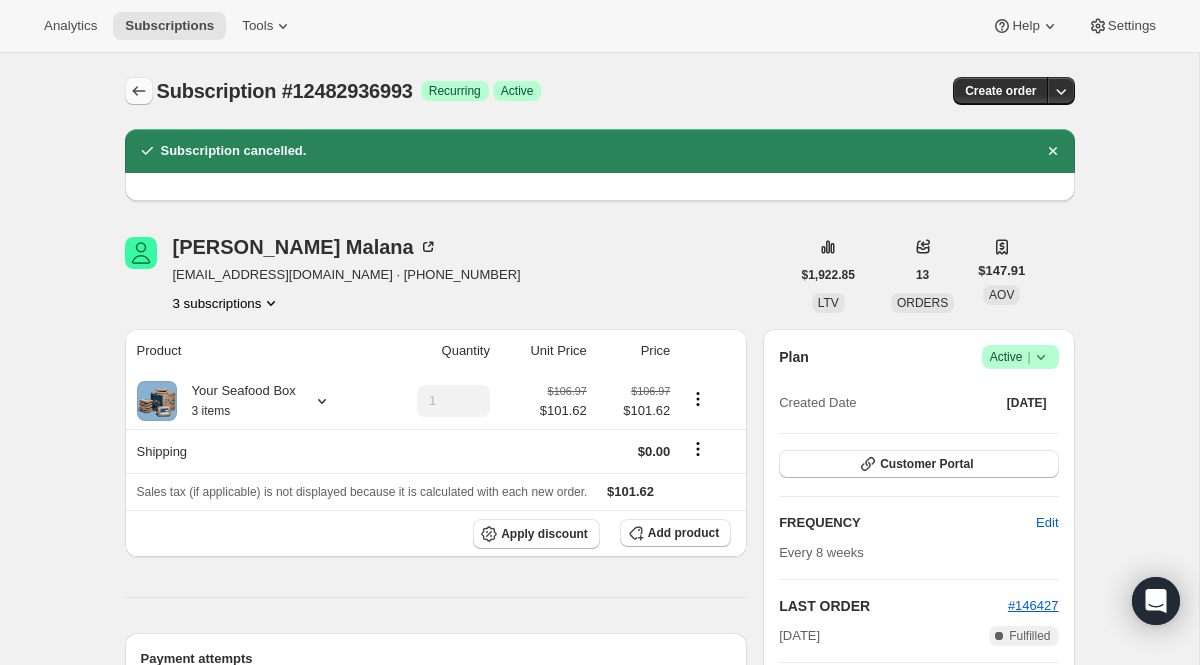 click 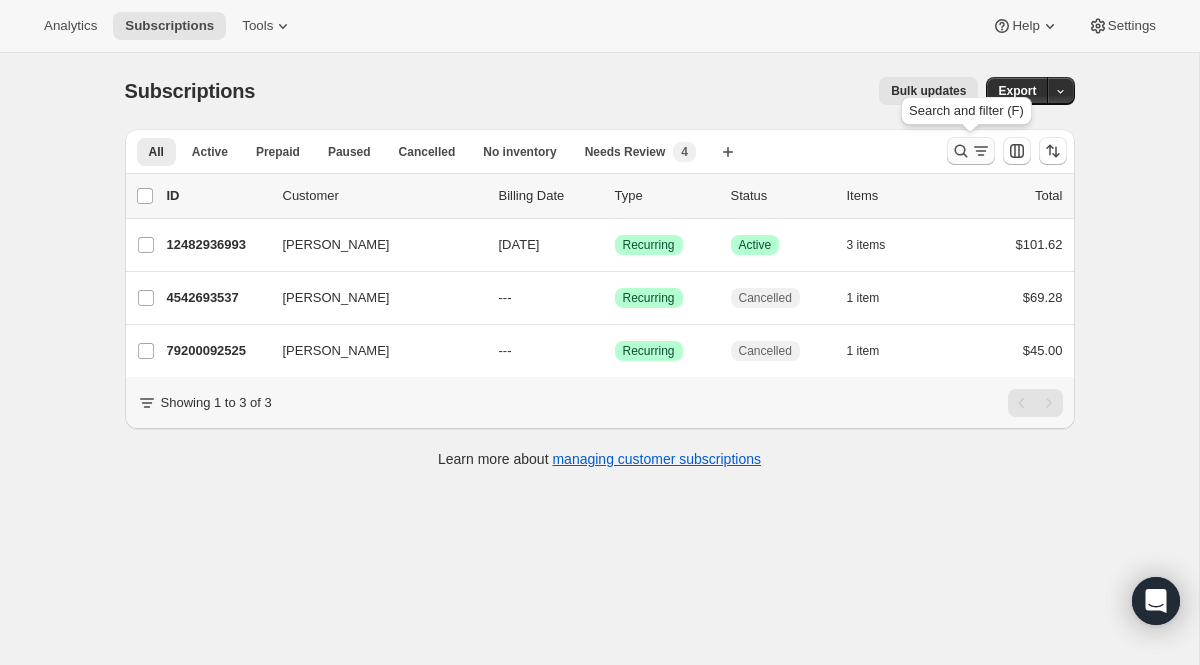 click 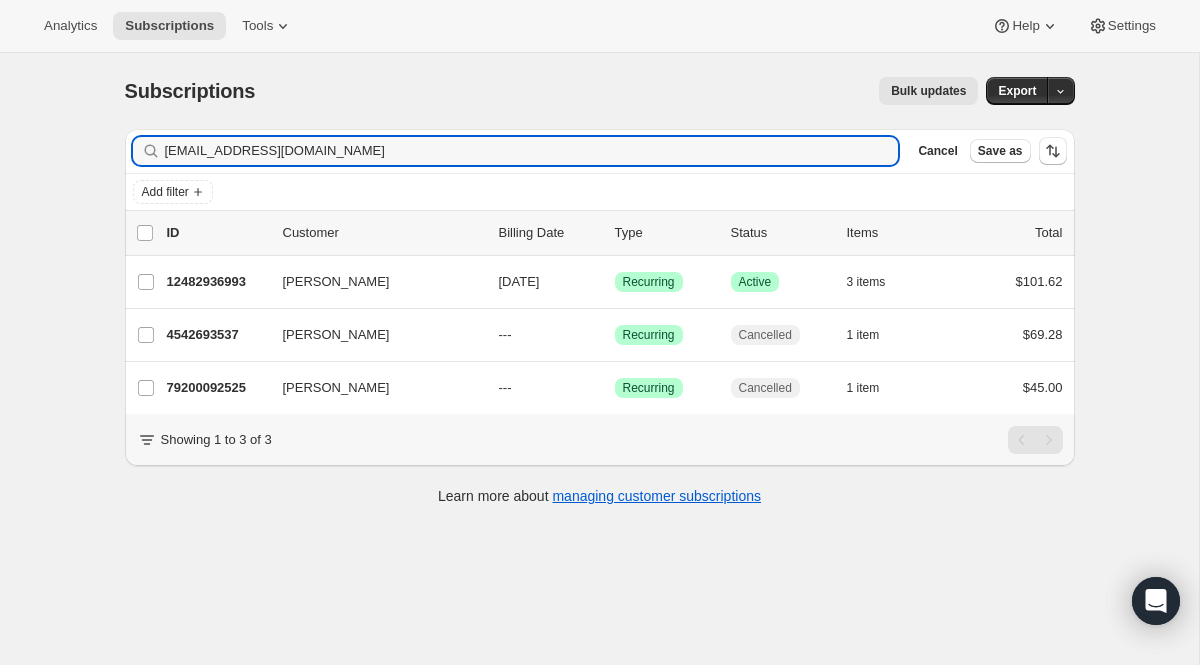 drag, startPoint x: 319, startPoint y: 150, endPoint x: -13, endPoint y: 149, distance: 332.0015 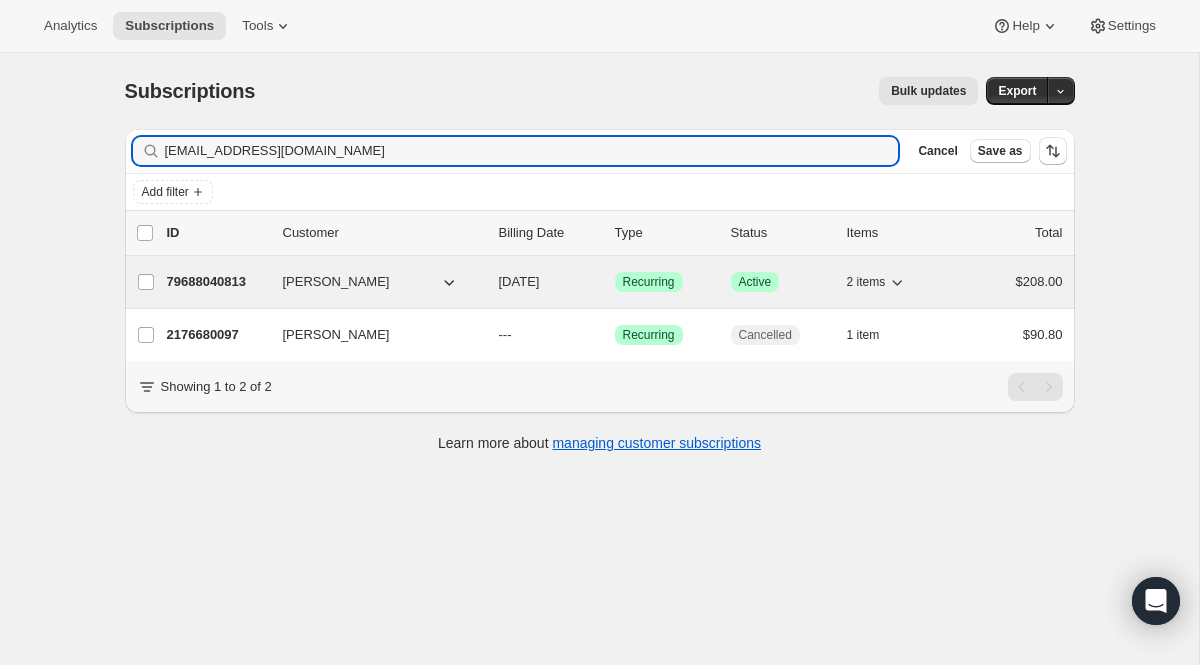 type on "[EMAIL_ADDRESS][DOMAIN_NAME]" 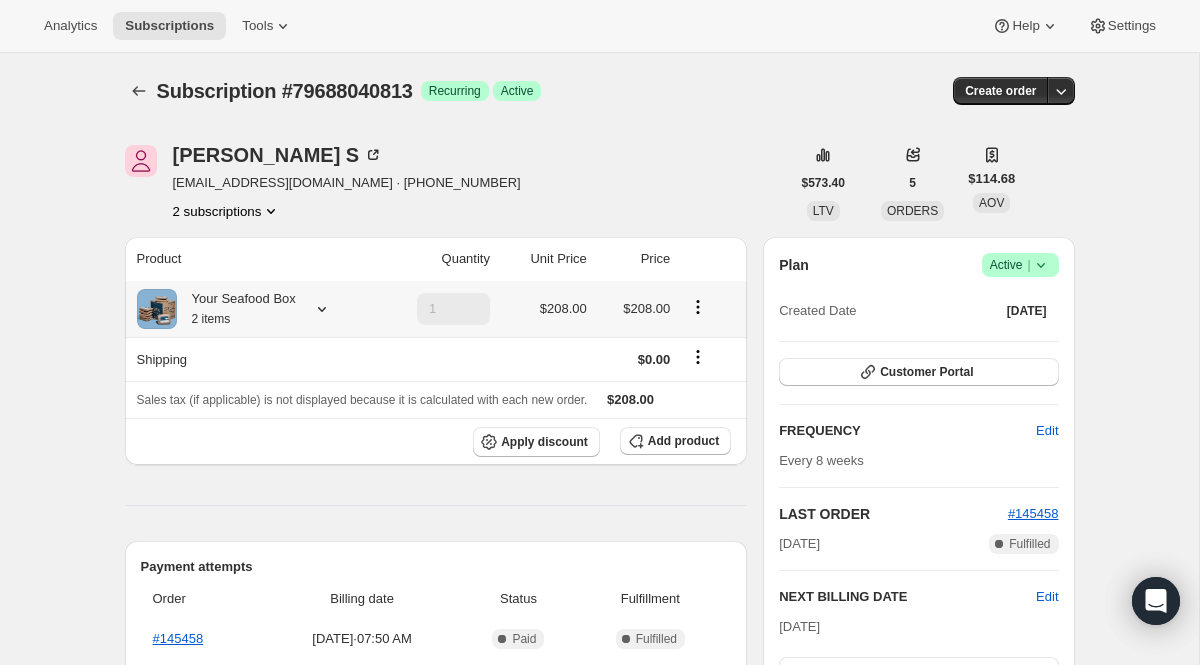 click 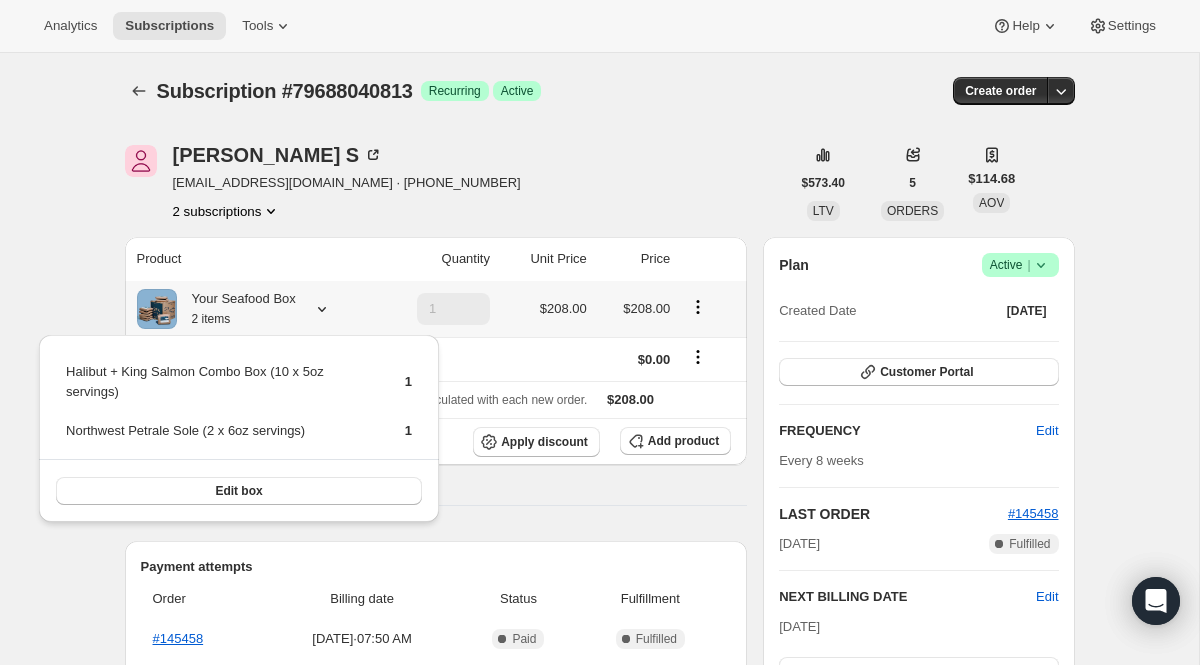click 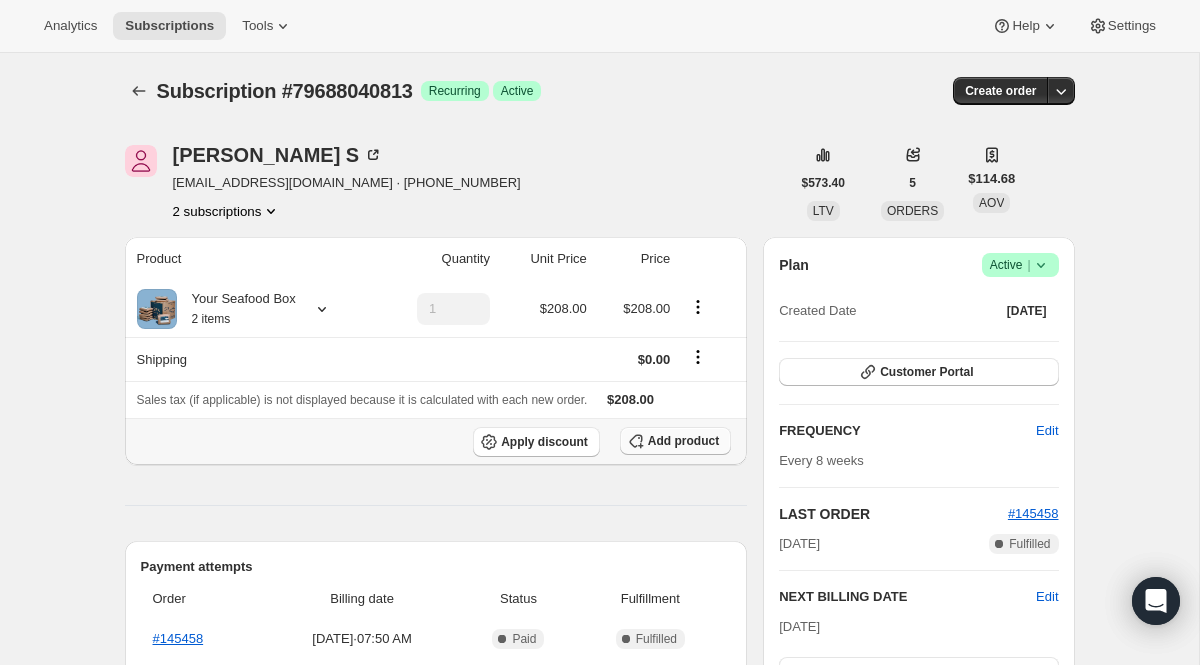 click on "Add product" at bounding box center [675, 441] 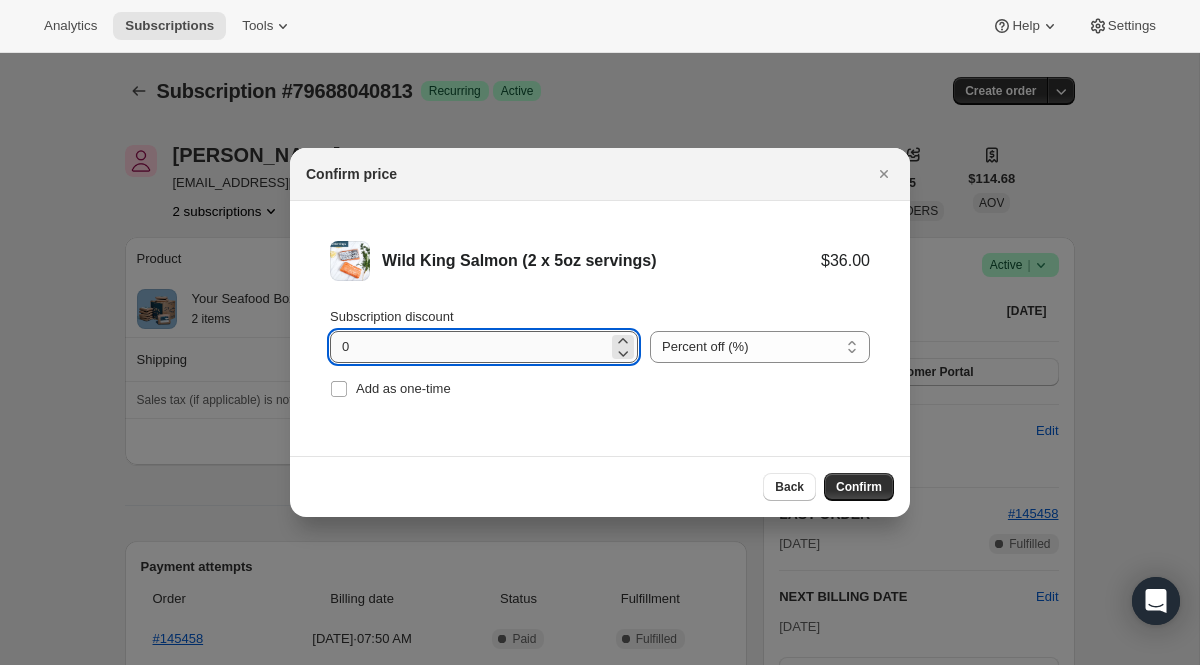 click on "0" at bounding box center (469, 347) 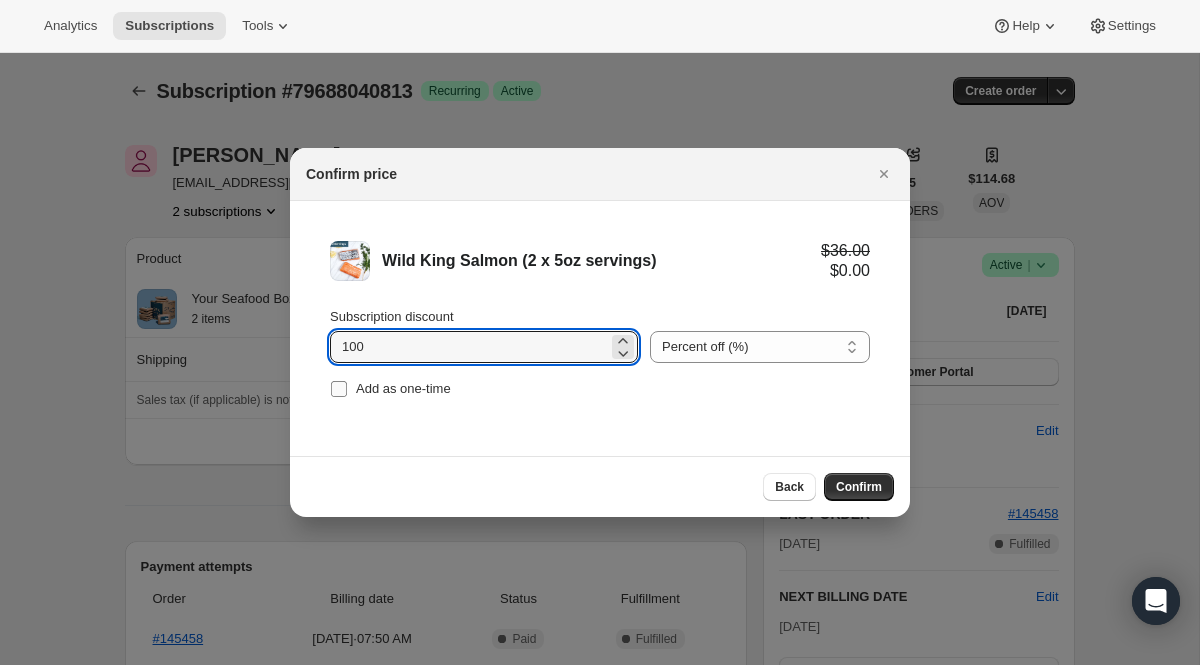 type on "100" 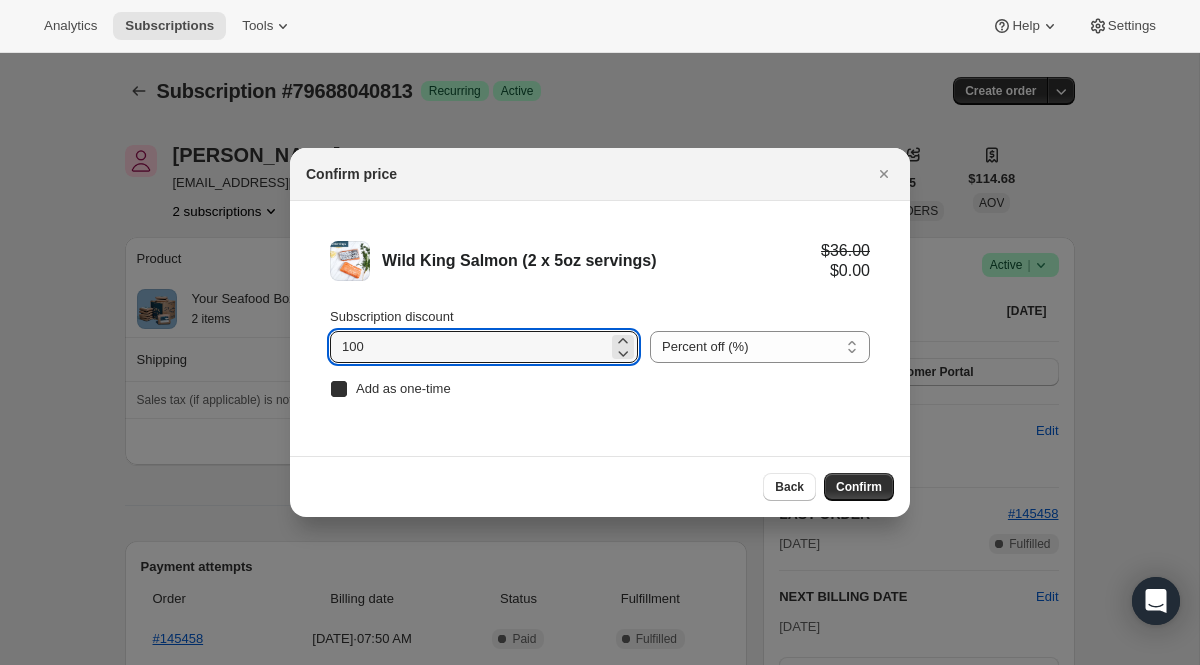 checkbox on "true" 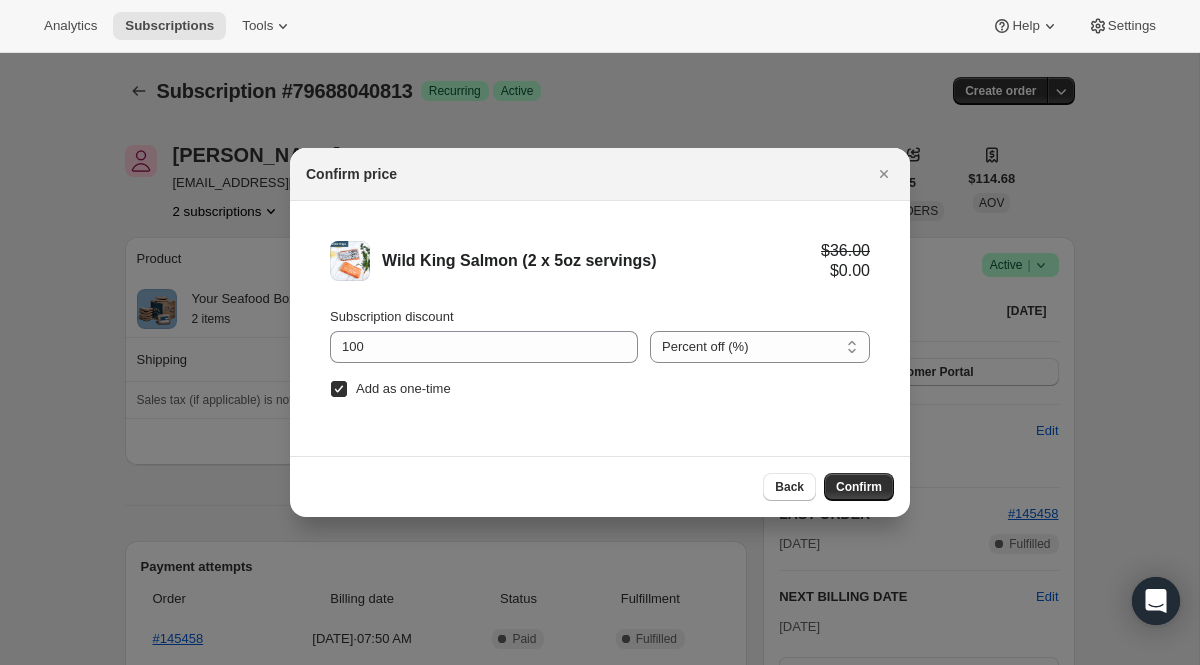 click on "Back Confirm" at bounding box center (600, 486) 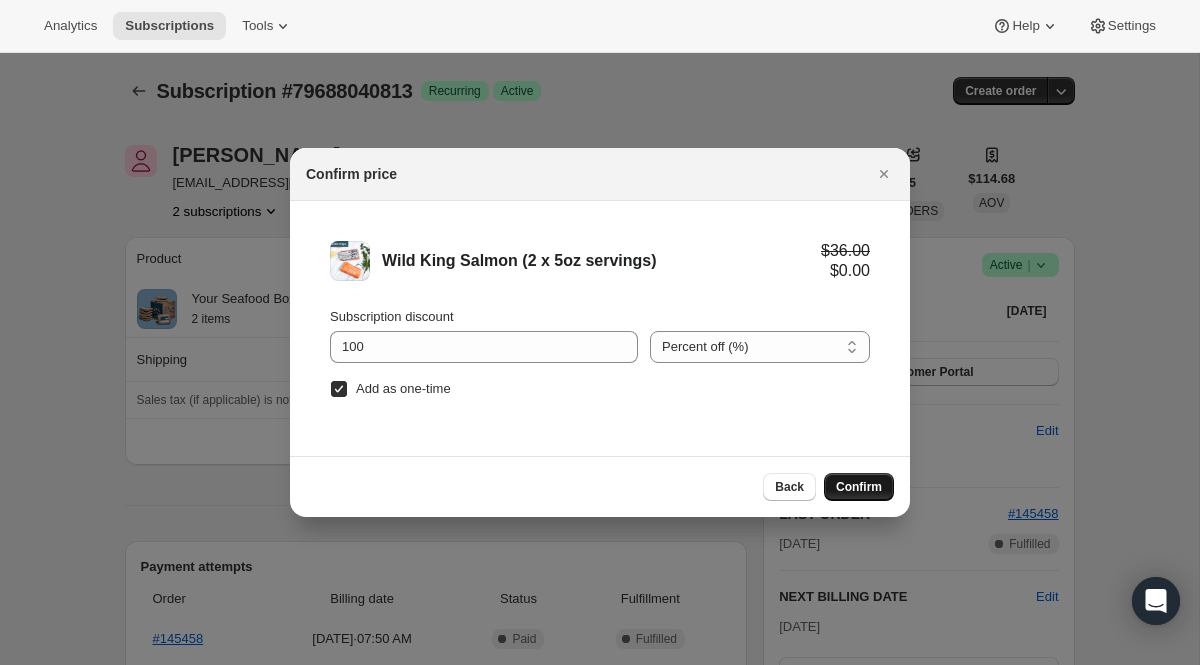 click on "Confirm" at bounding box center [859, 487] 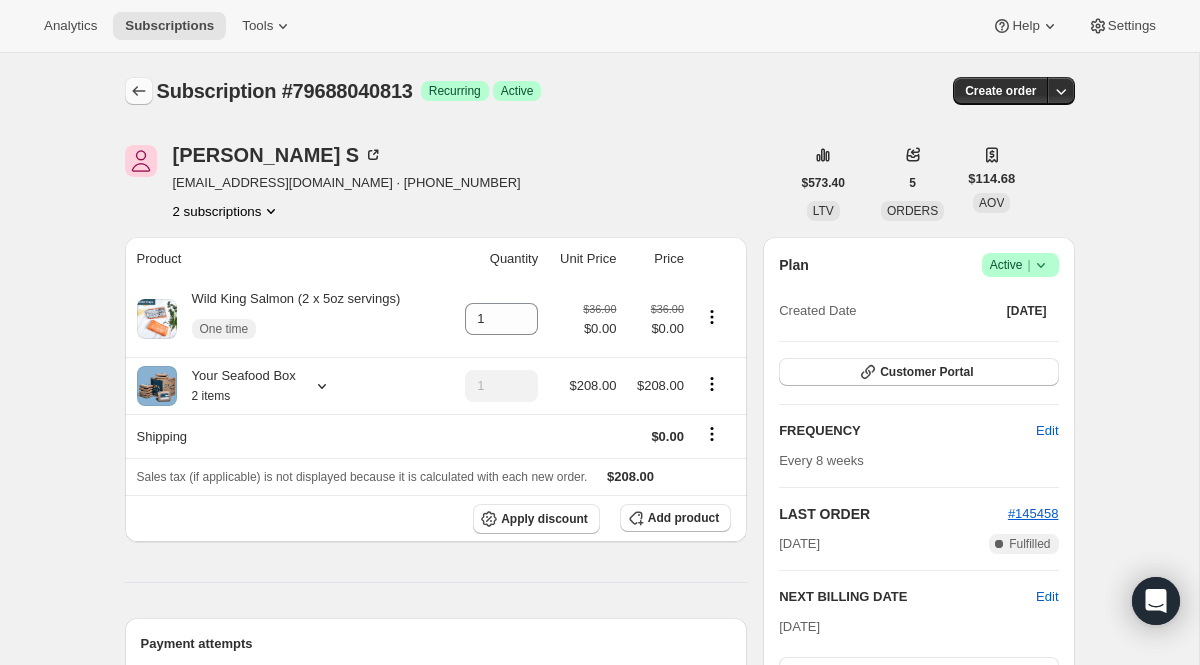 click 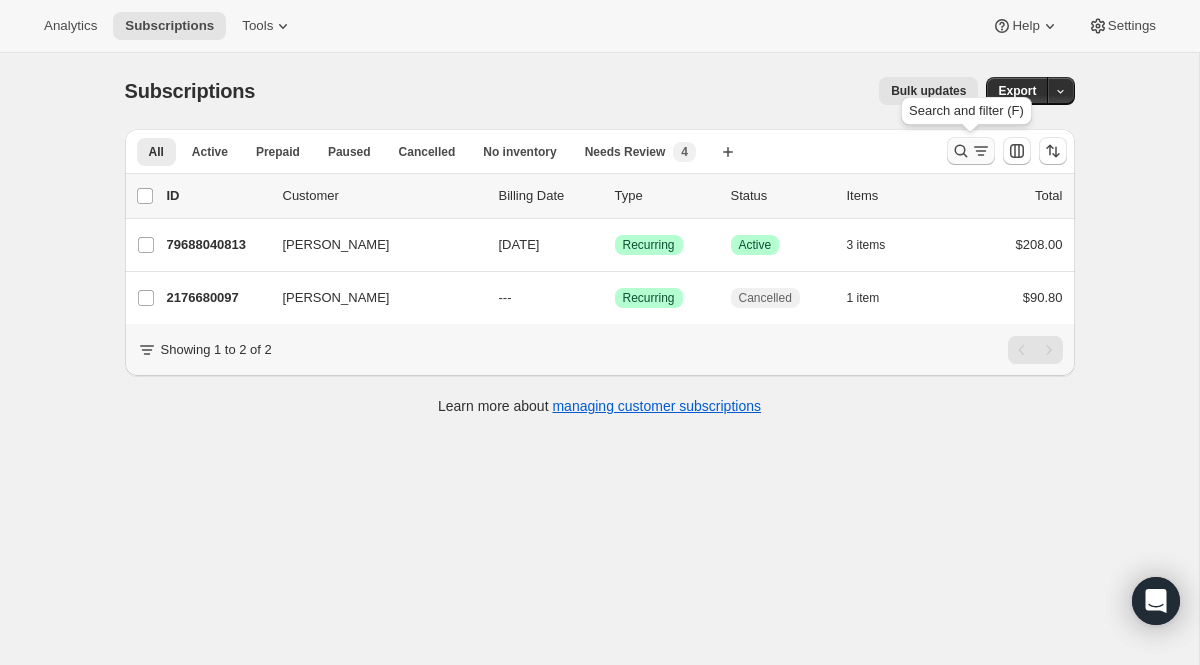 click at bounding box center (971, 151) 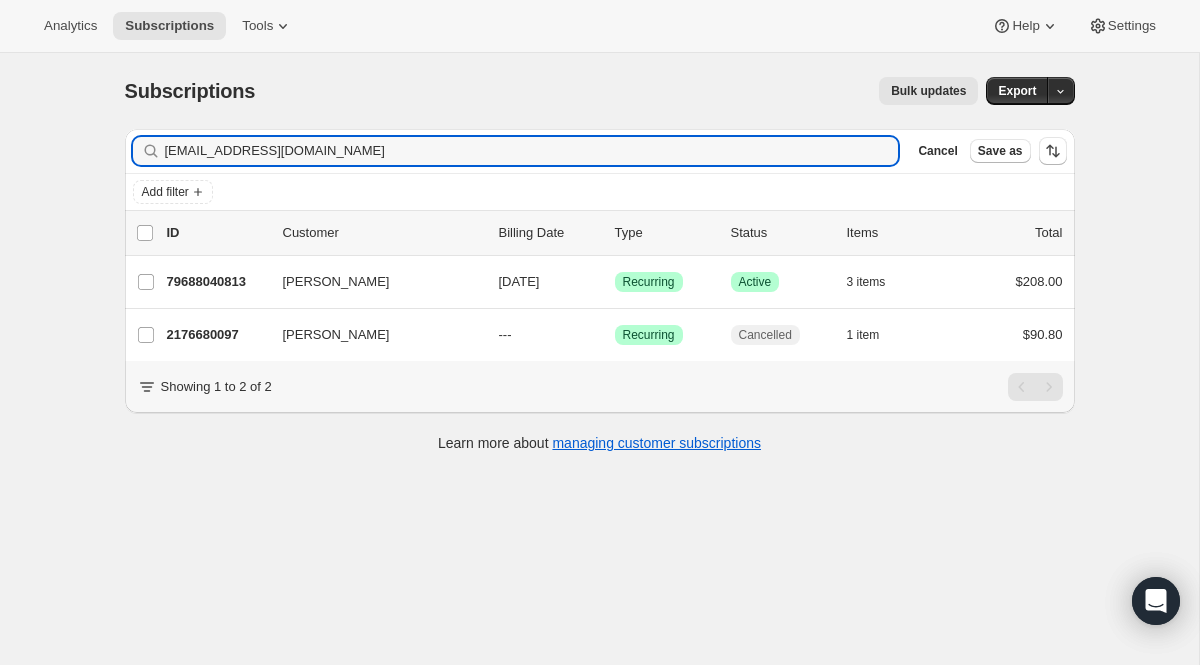 drag, startPoint x: 456, startPoint y: 161, endPoint x: 107, endPoint y: 93, distance: 355.56293 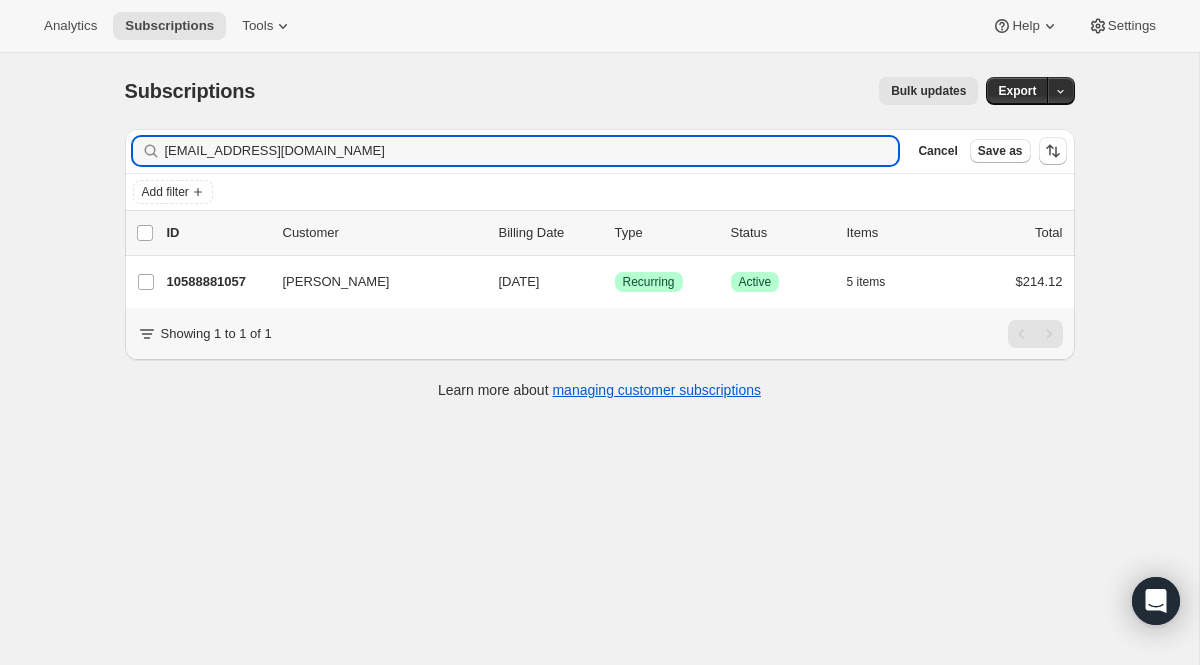 type on "[EMAIL_ADDRESS][DOMAIN_NAME]" 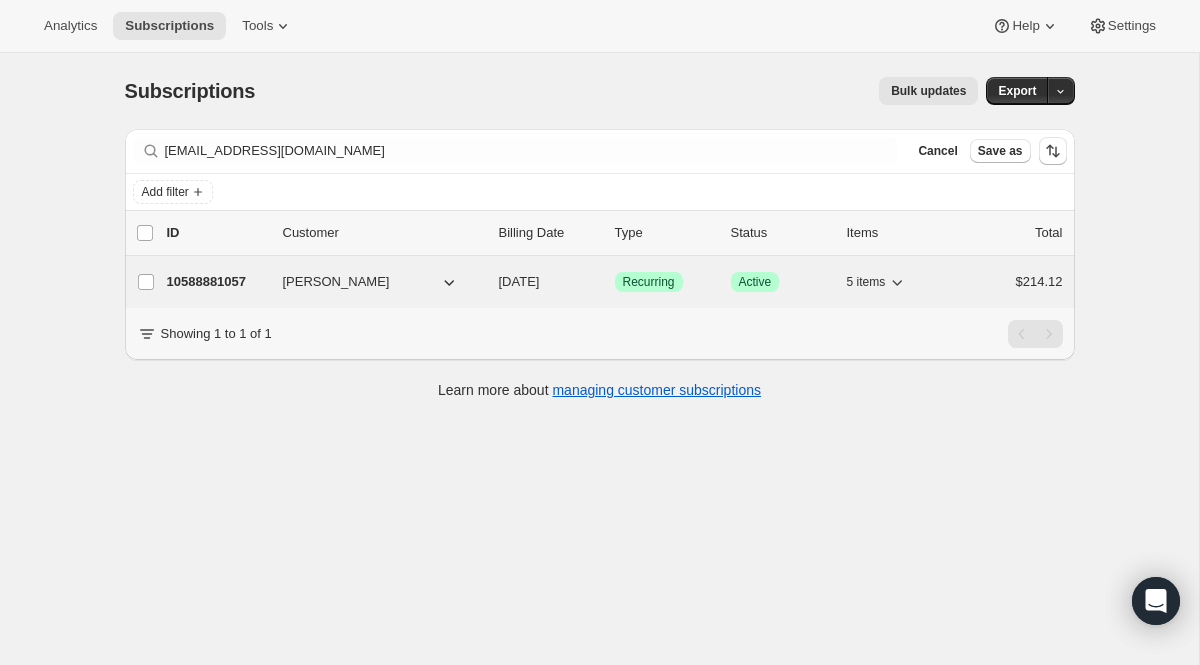 click on "Success Recurring" at bounding box center (649, 282) 